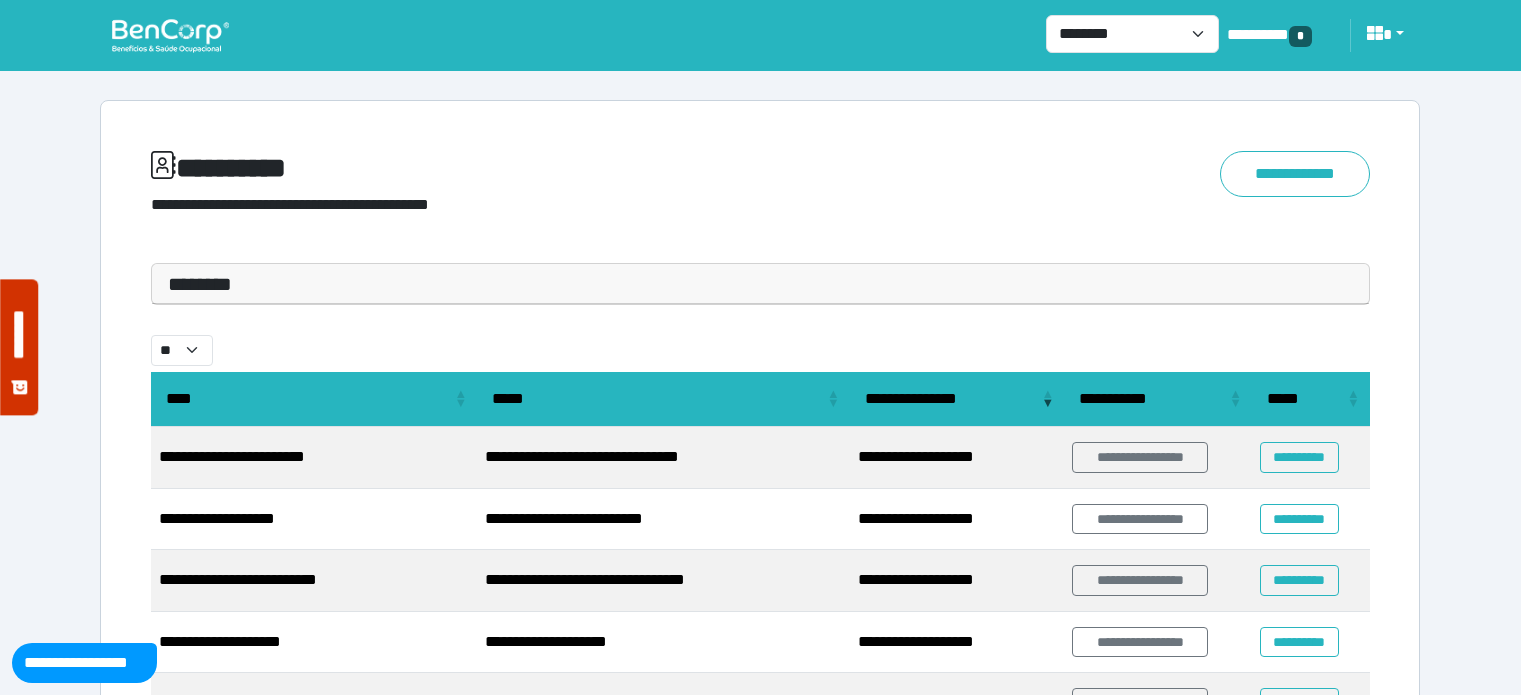 scroll, scrollTop: 0, scrollLeft: 0, axis: both 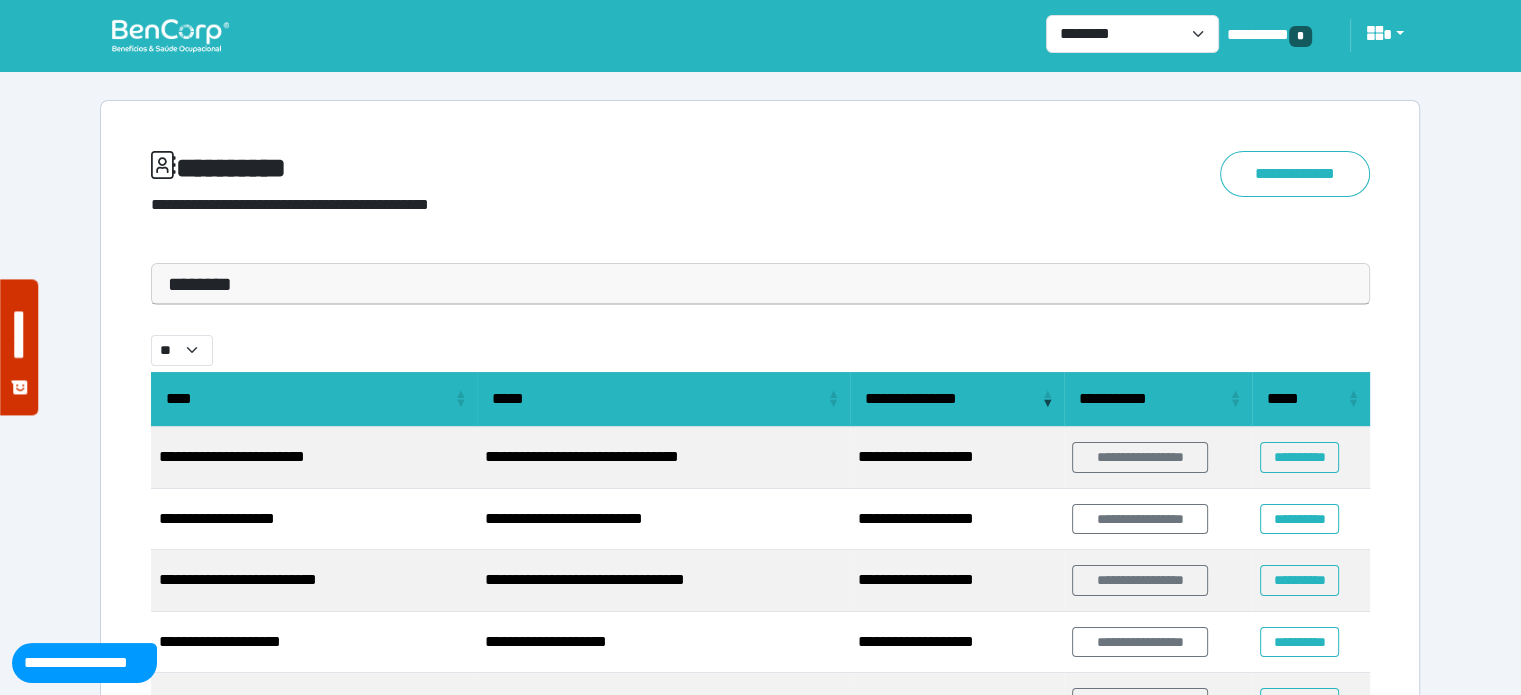 click at bounding box center [170, 35] 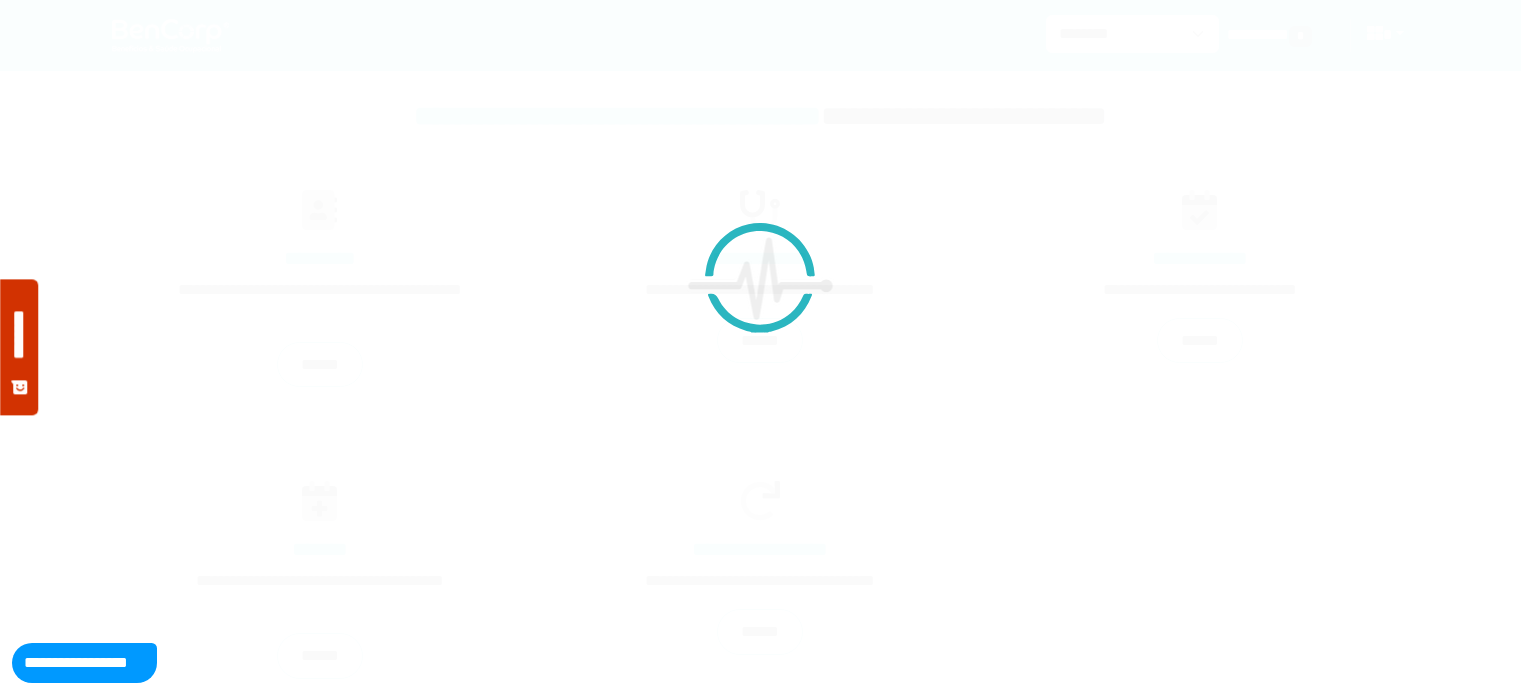 scroll, scrollTop: 0, scrollLeft: 0, axis: both 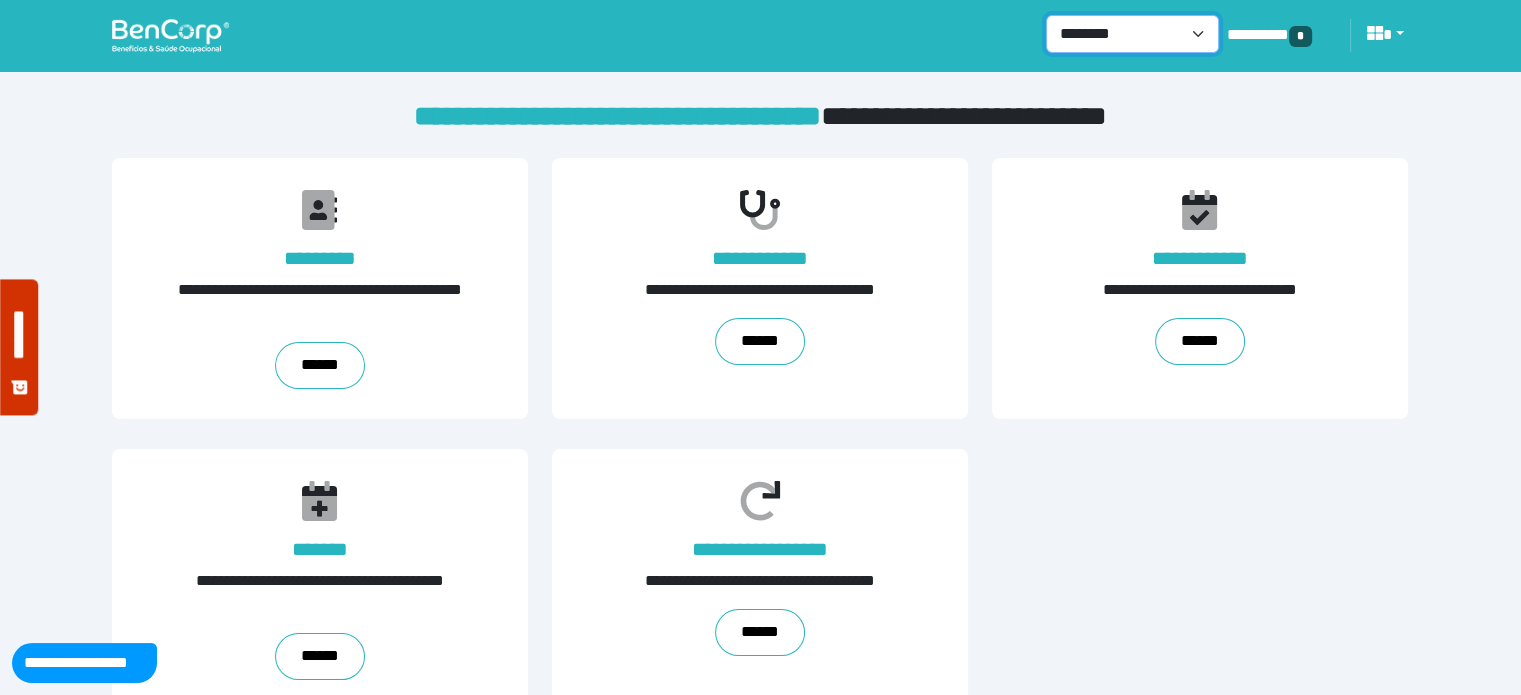click on "**********" at bounding box center [1132, 34] 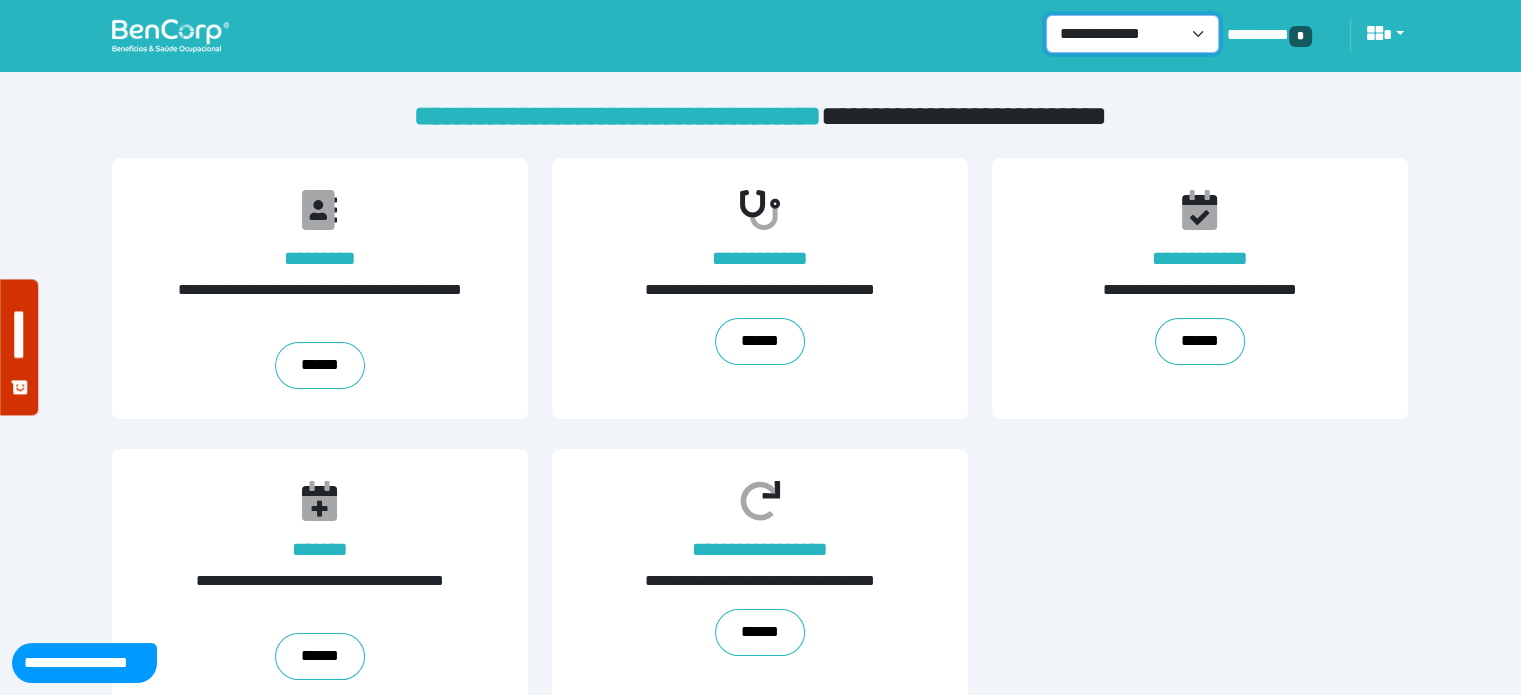 click on "**********" at bounding box center [1132, 34] 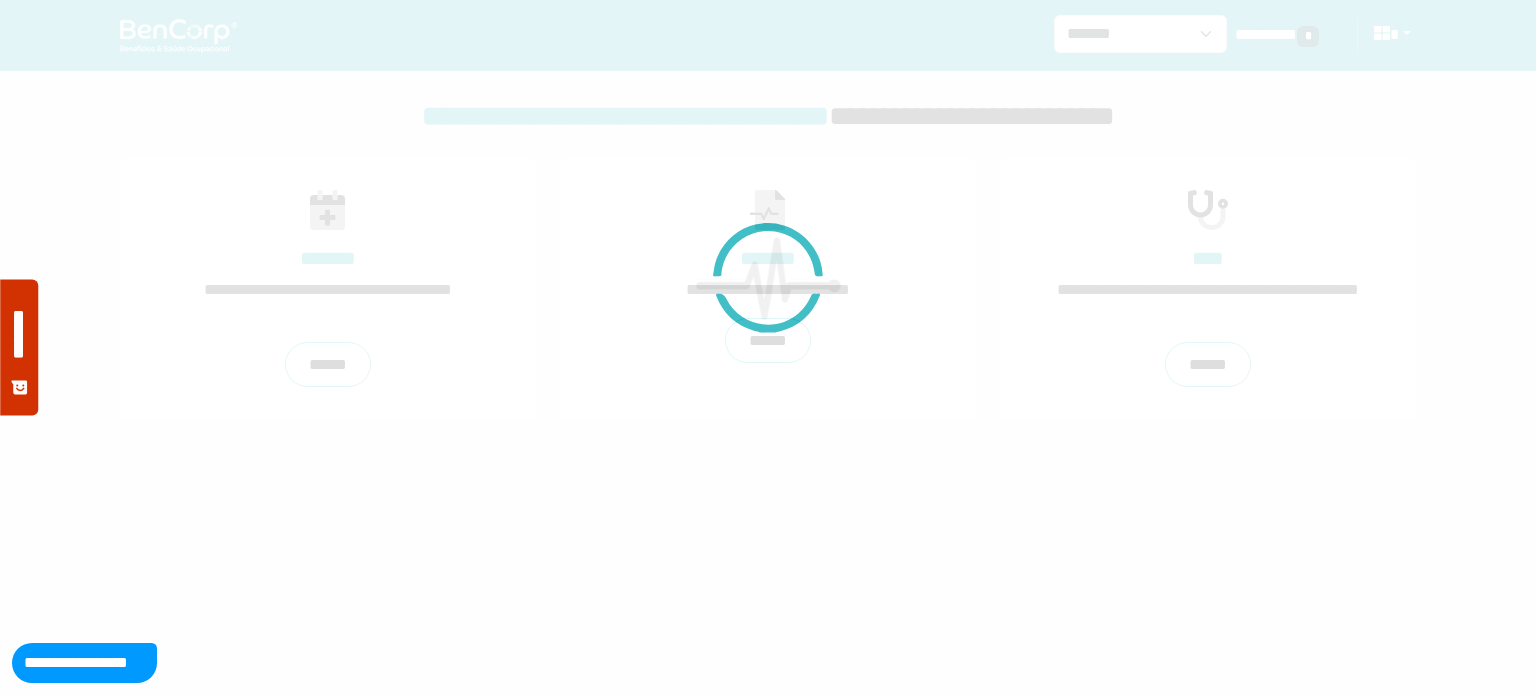 scroll, scrollTop: 0, scrollLeft: 0, axis: both 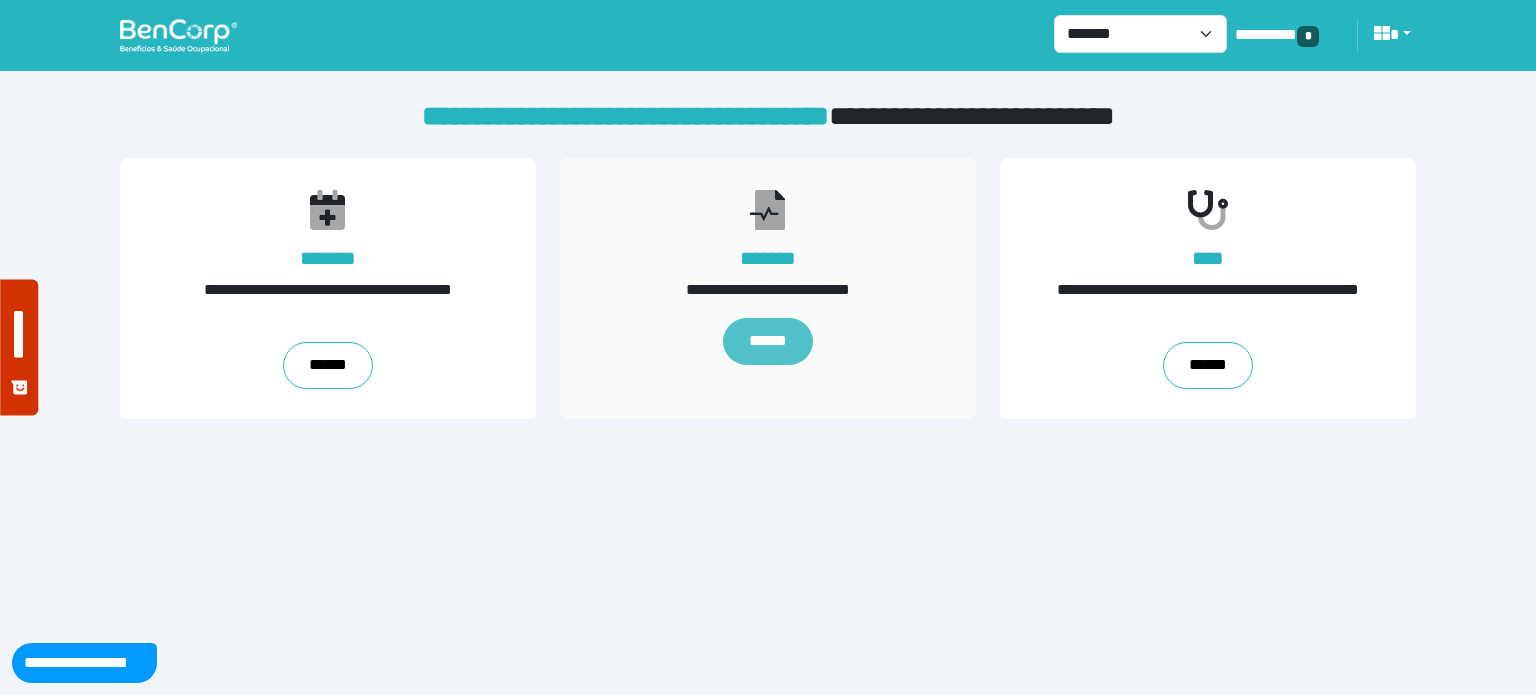 click on "******" at bounding box center [768, 342] 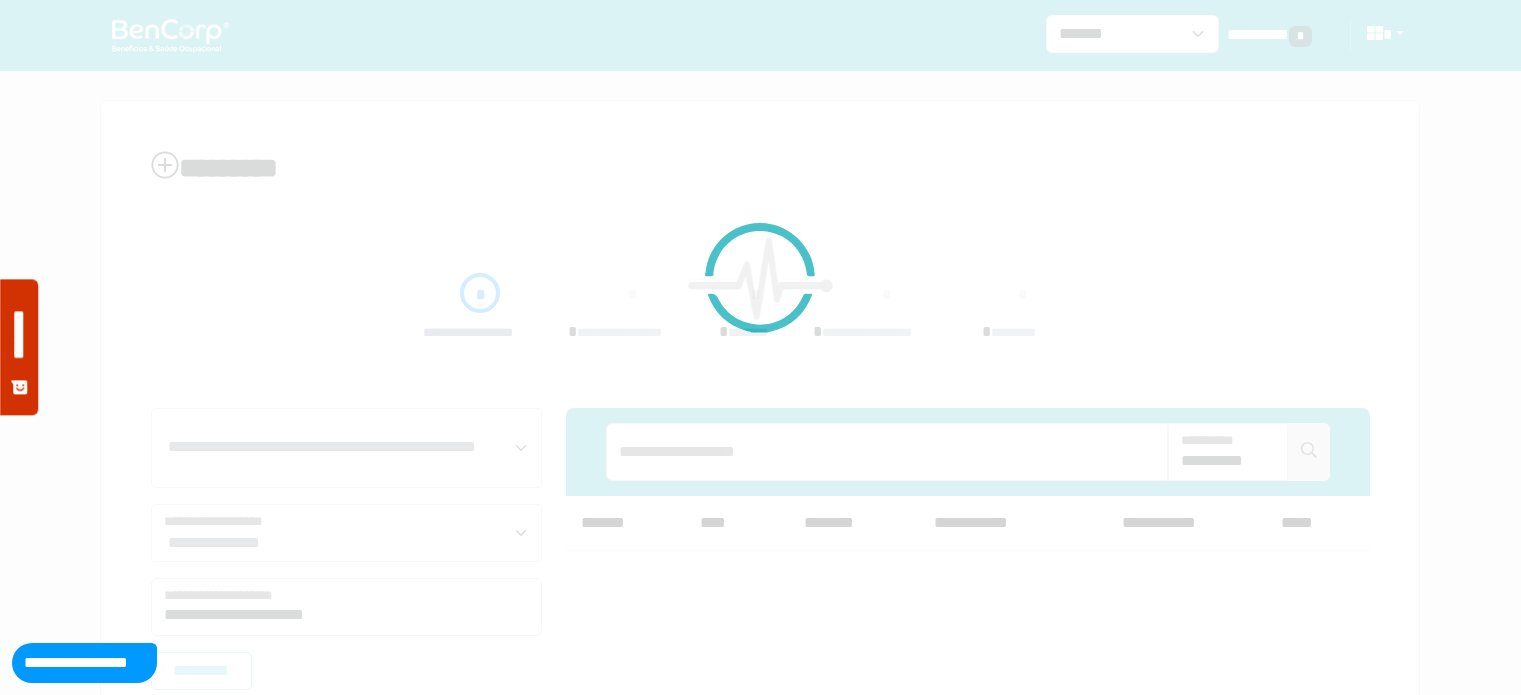 scroll, scrollTop: 0, scrollLeft: 0, axis: both 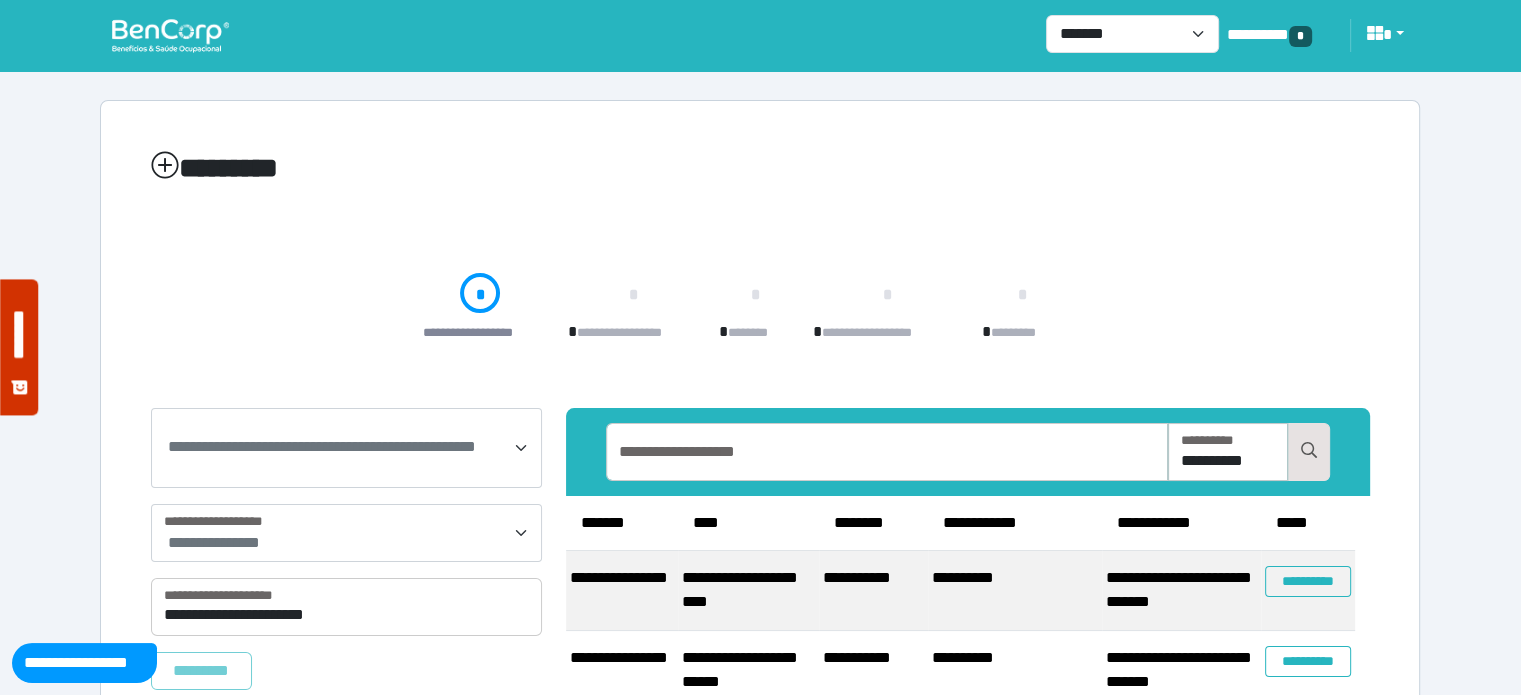click on "**********" at bounding box center (322, 446) 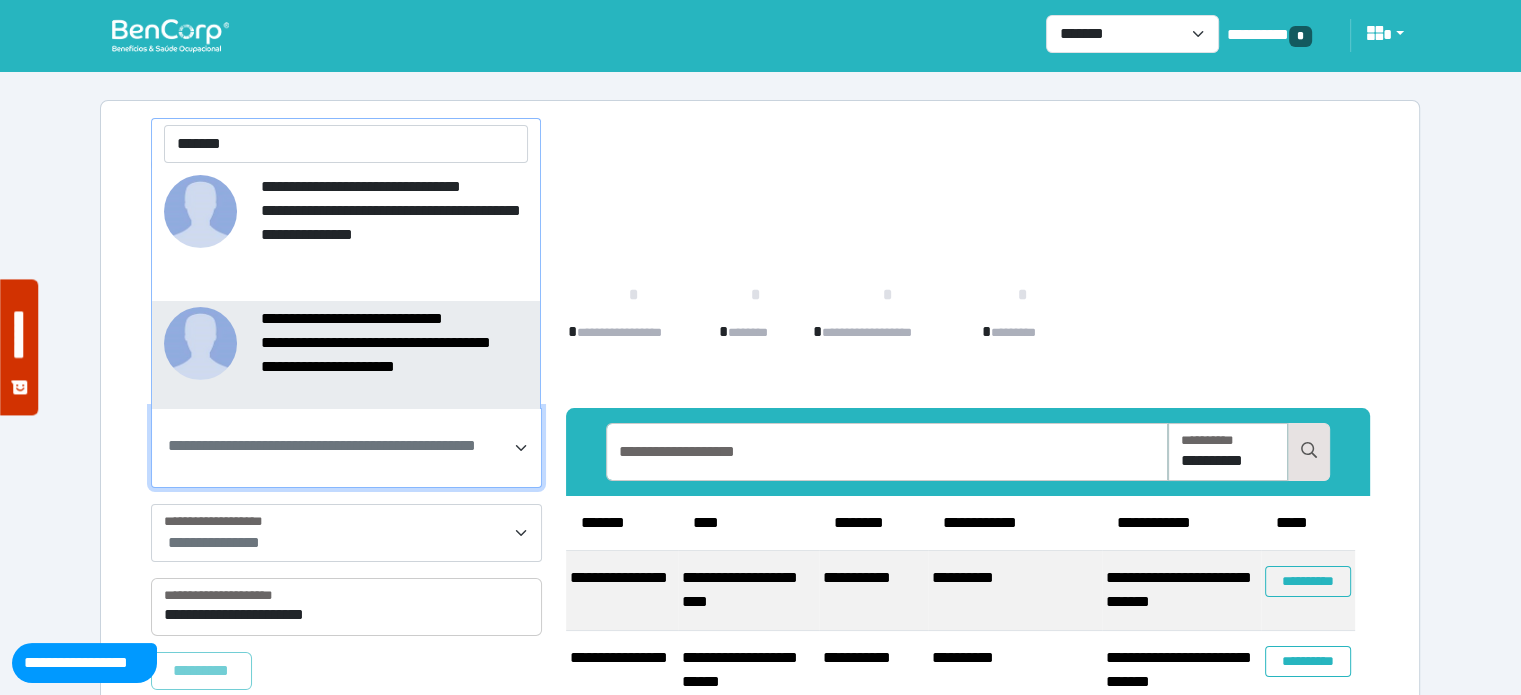type on "*******" 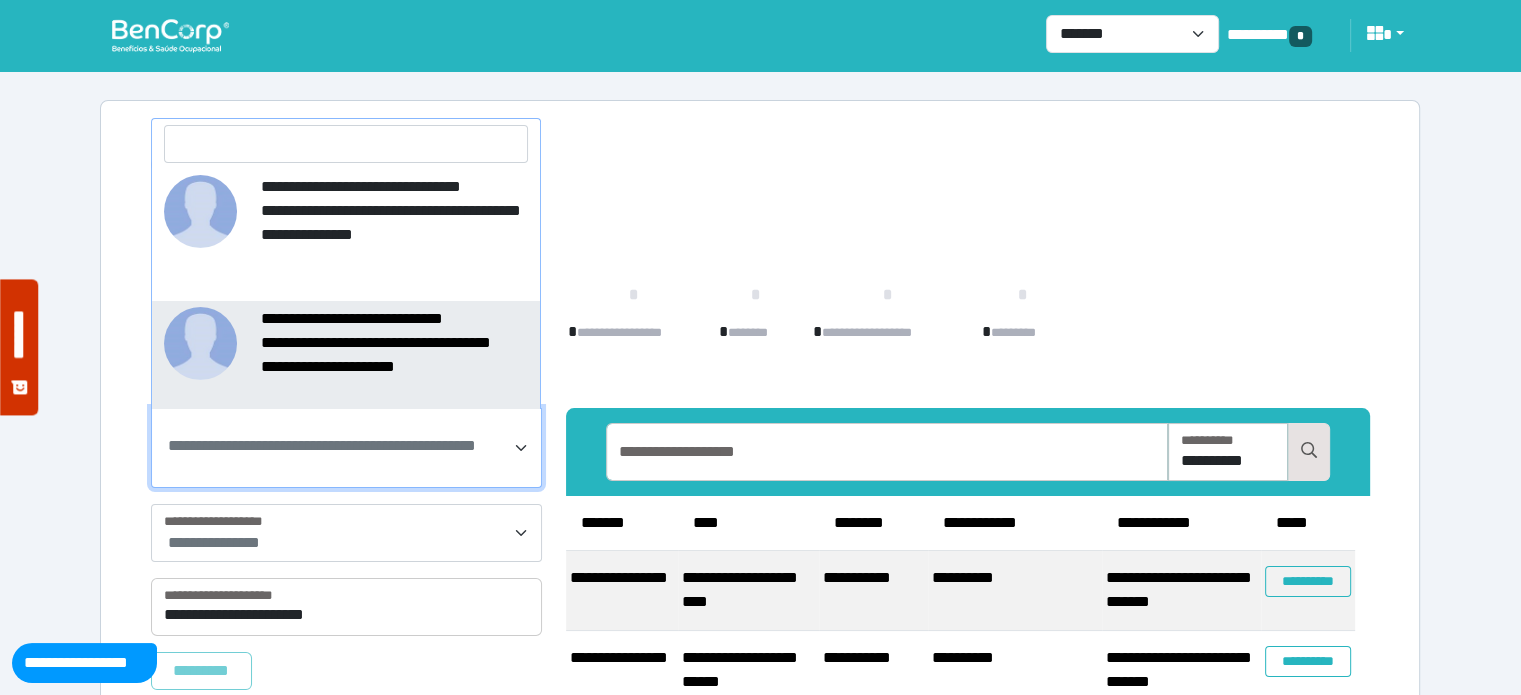 select on "*****" 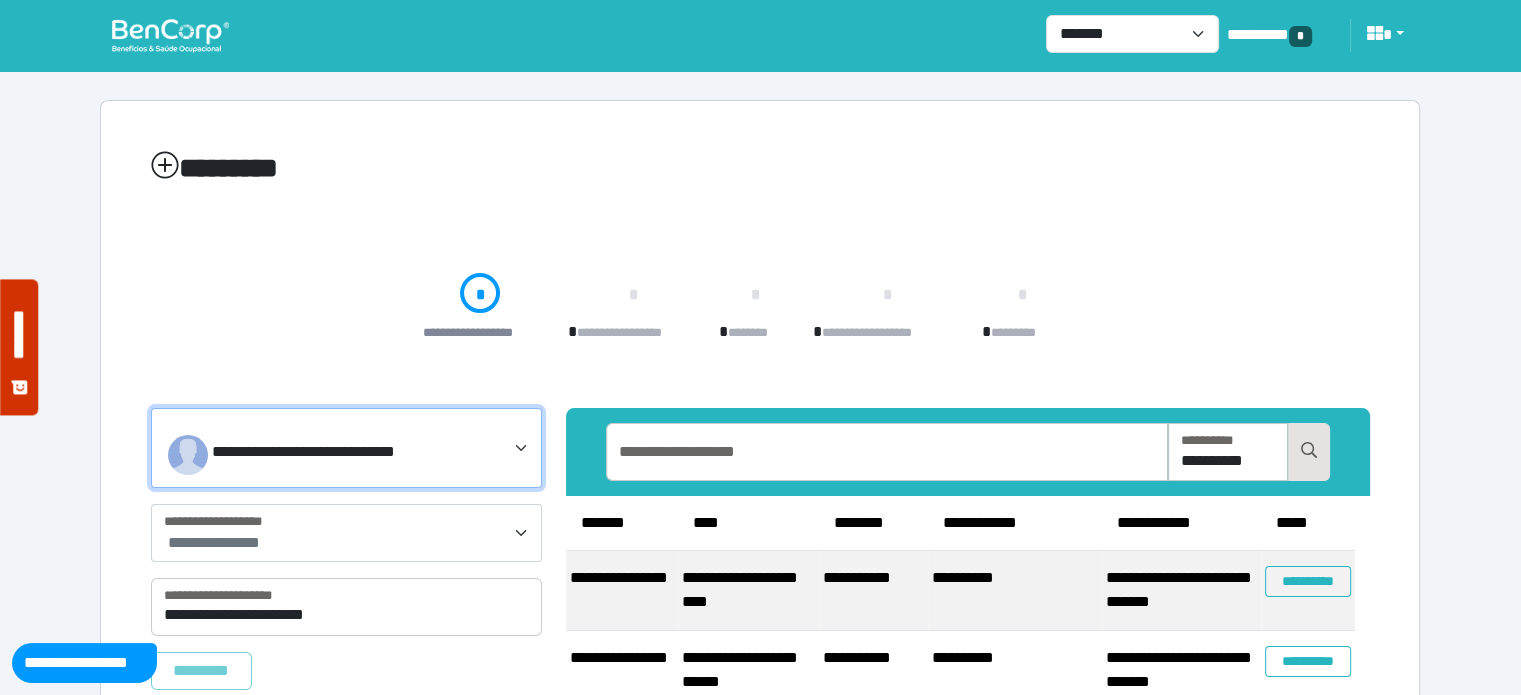 click on "**********" at bounding box center (348, 543) 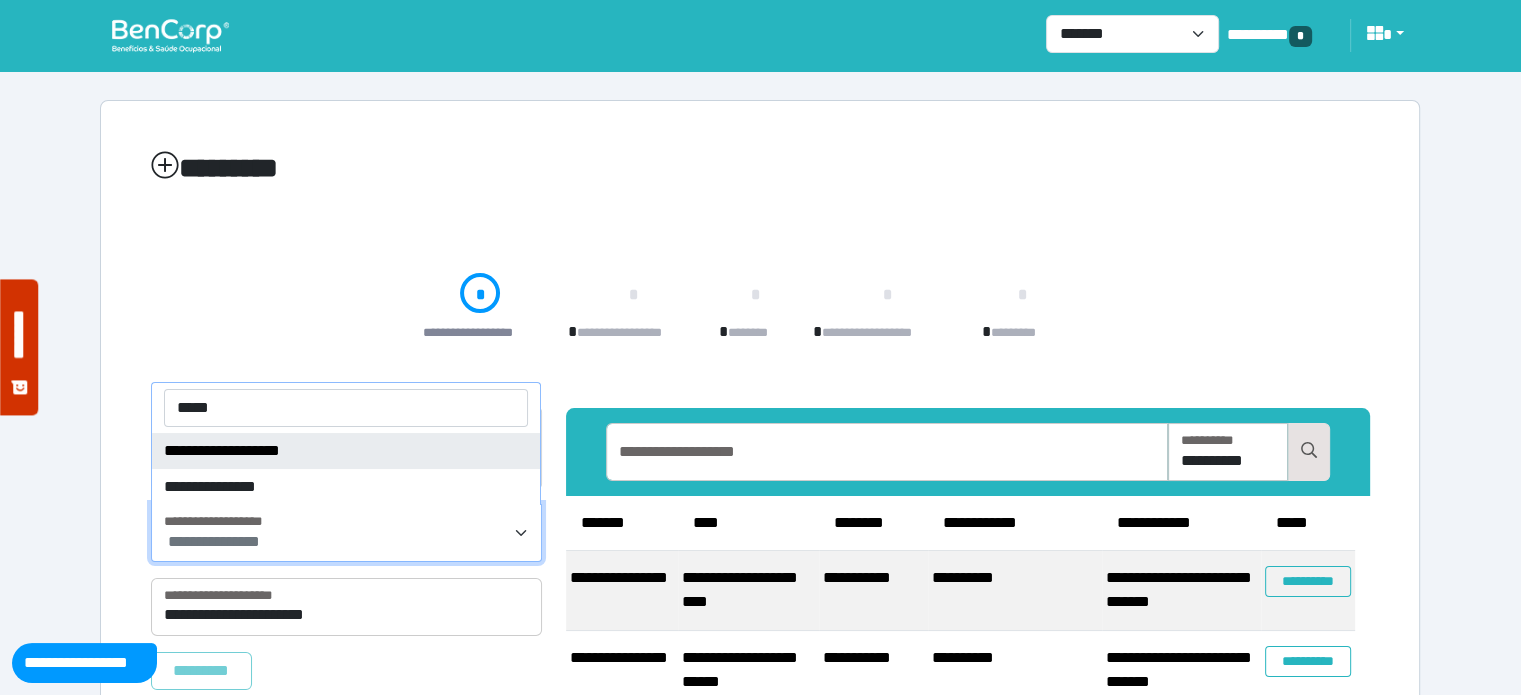 type on "*****" 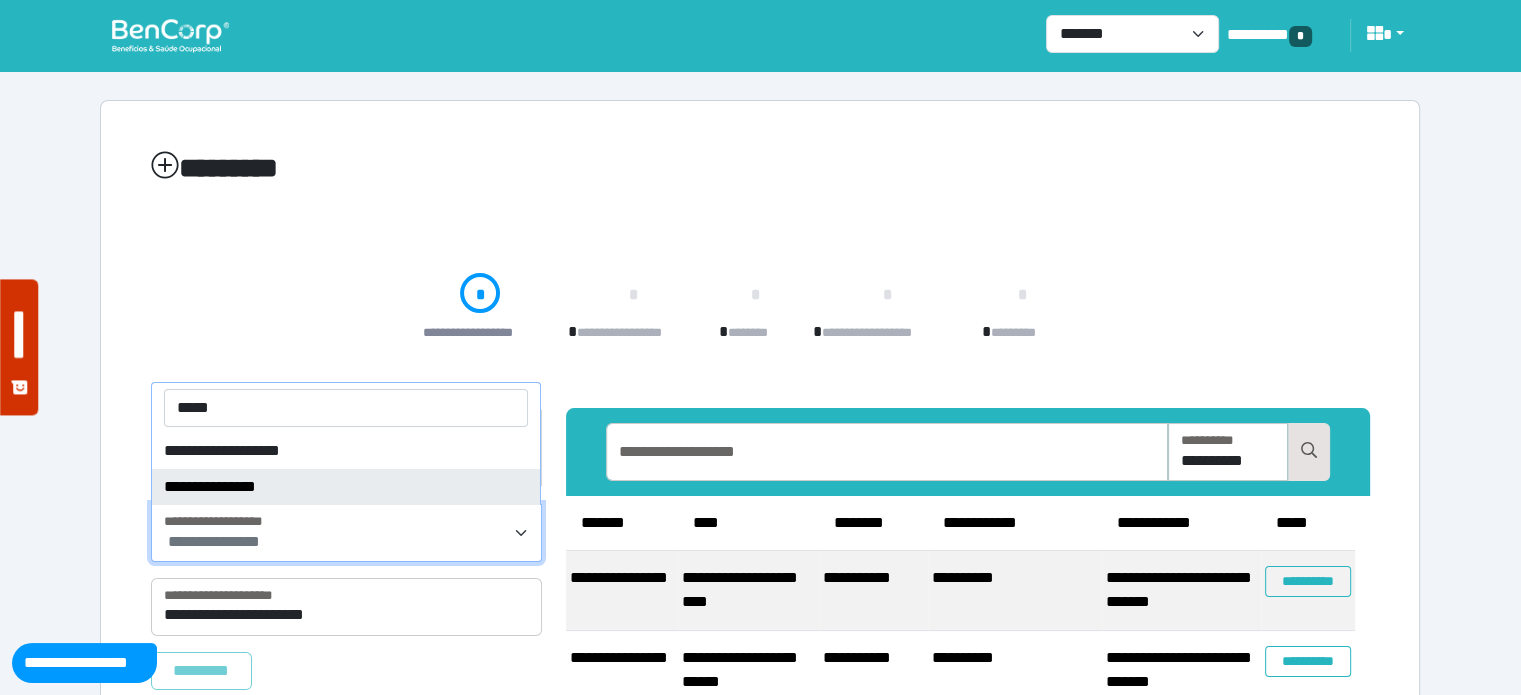 select on "*" 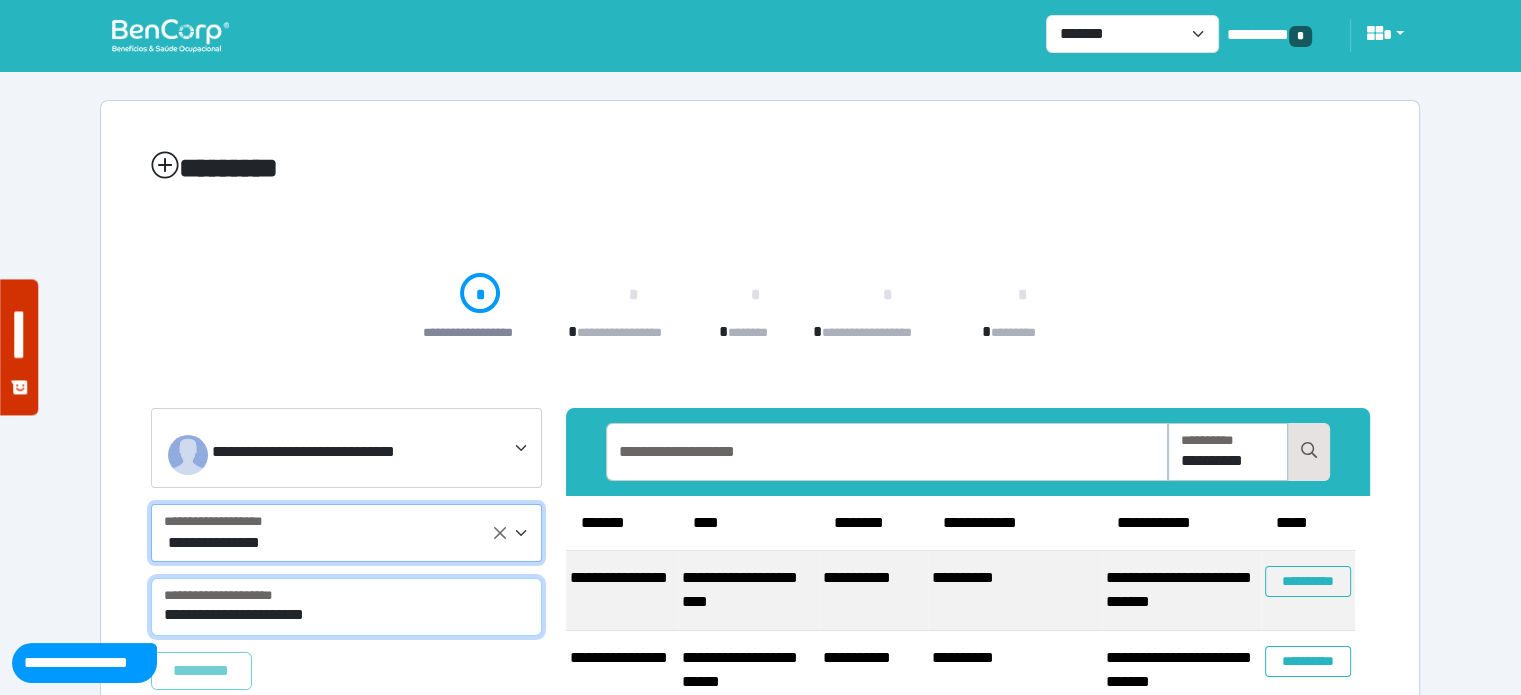 click on "**********" at bounding box center [346, 607] 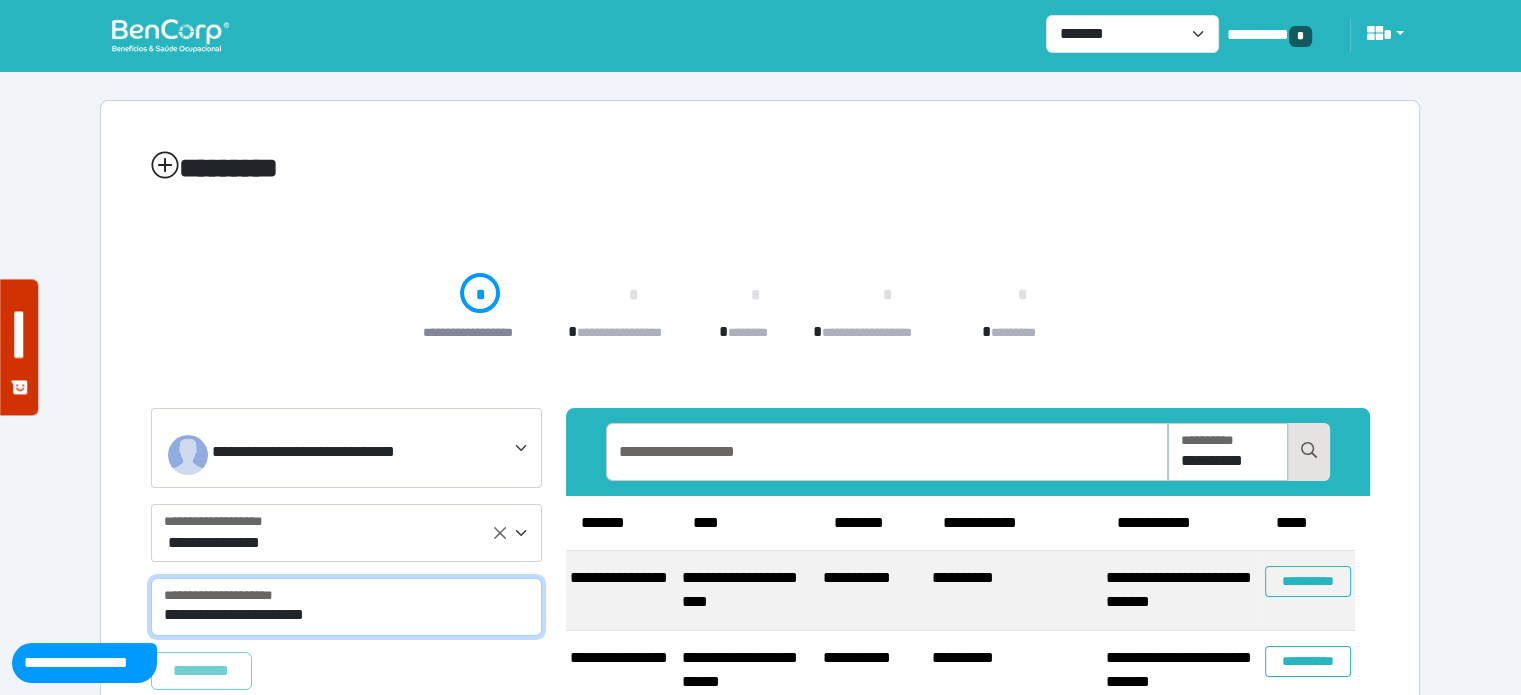 select on "****" 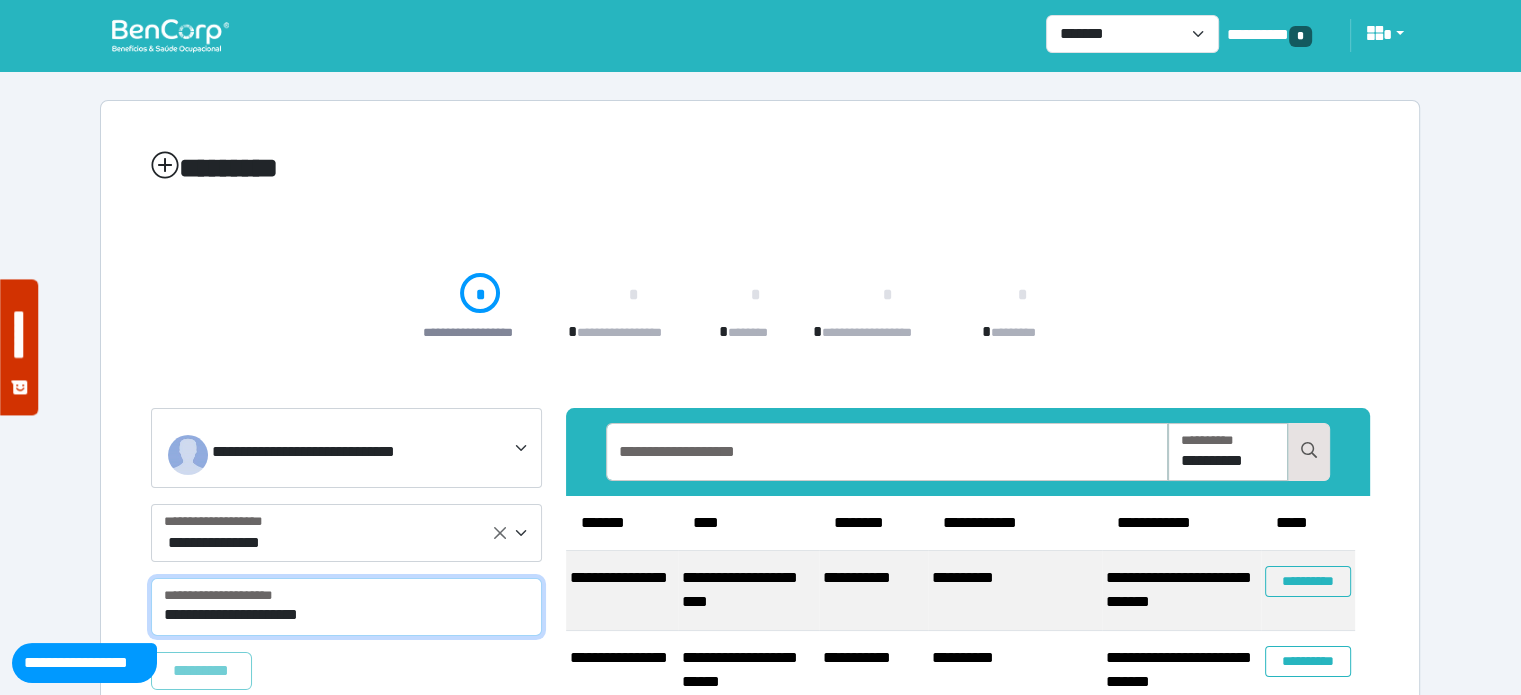 click on "**********" at bounding box center (346, 607) 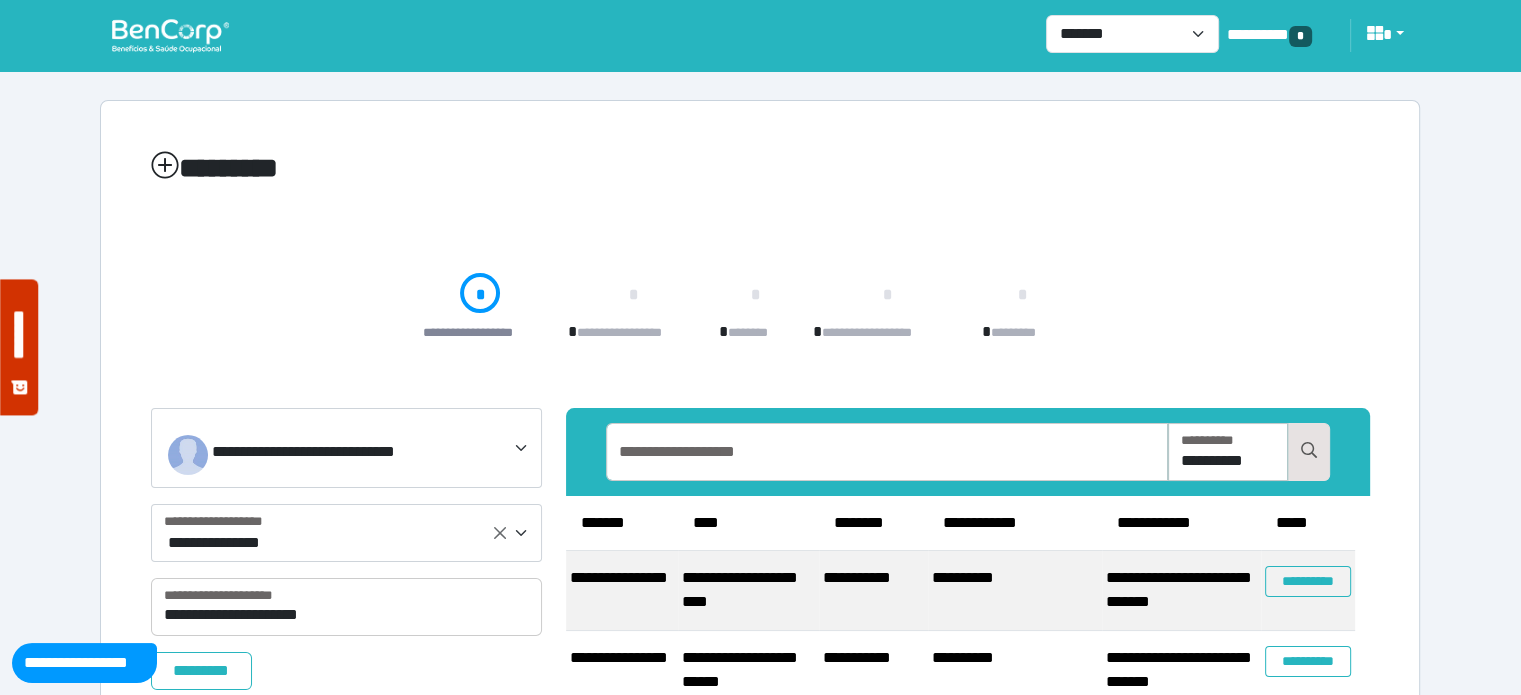 click on "*********" at bounding box center (346, 671) 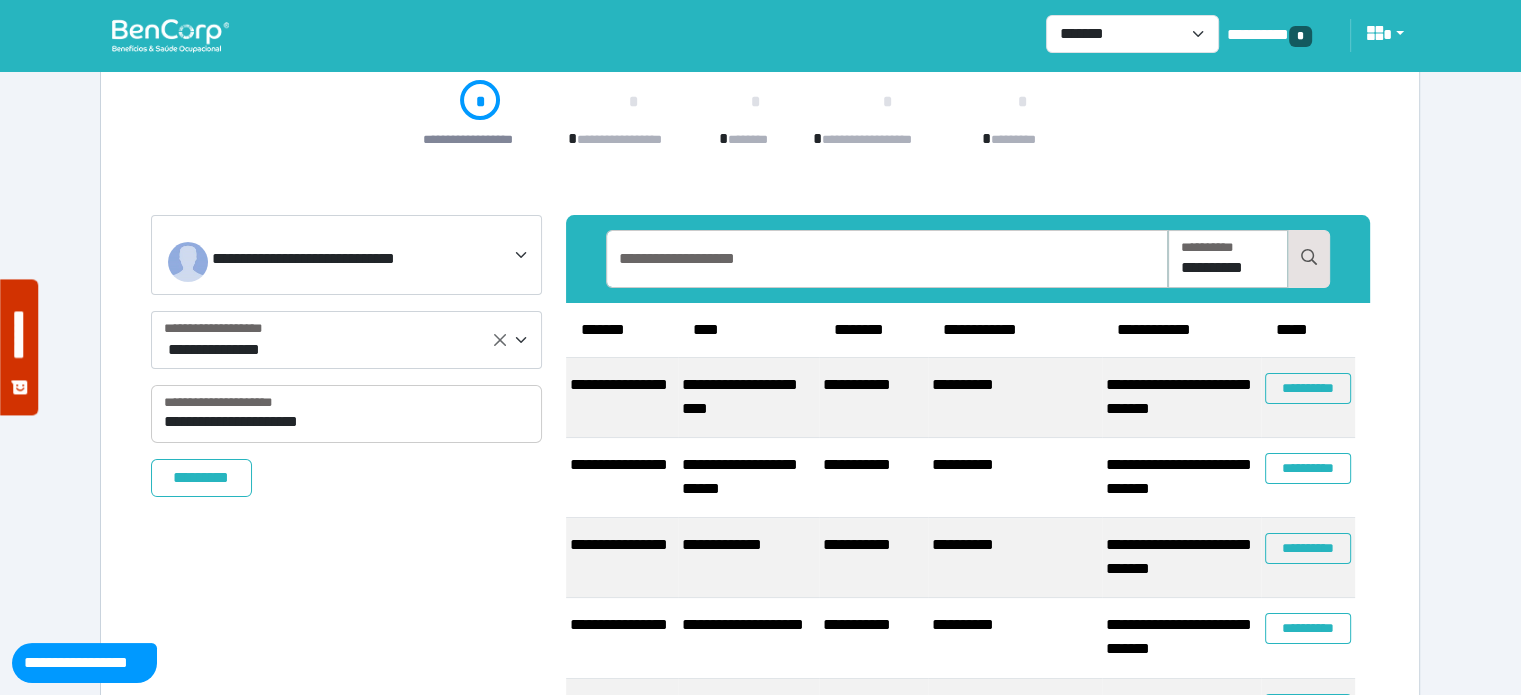 scroll, scrollTop: 200, scrollLeft: 0, axis: vertical 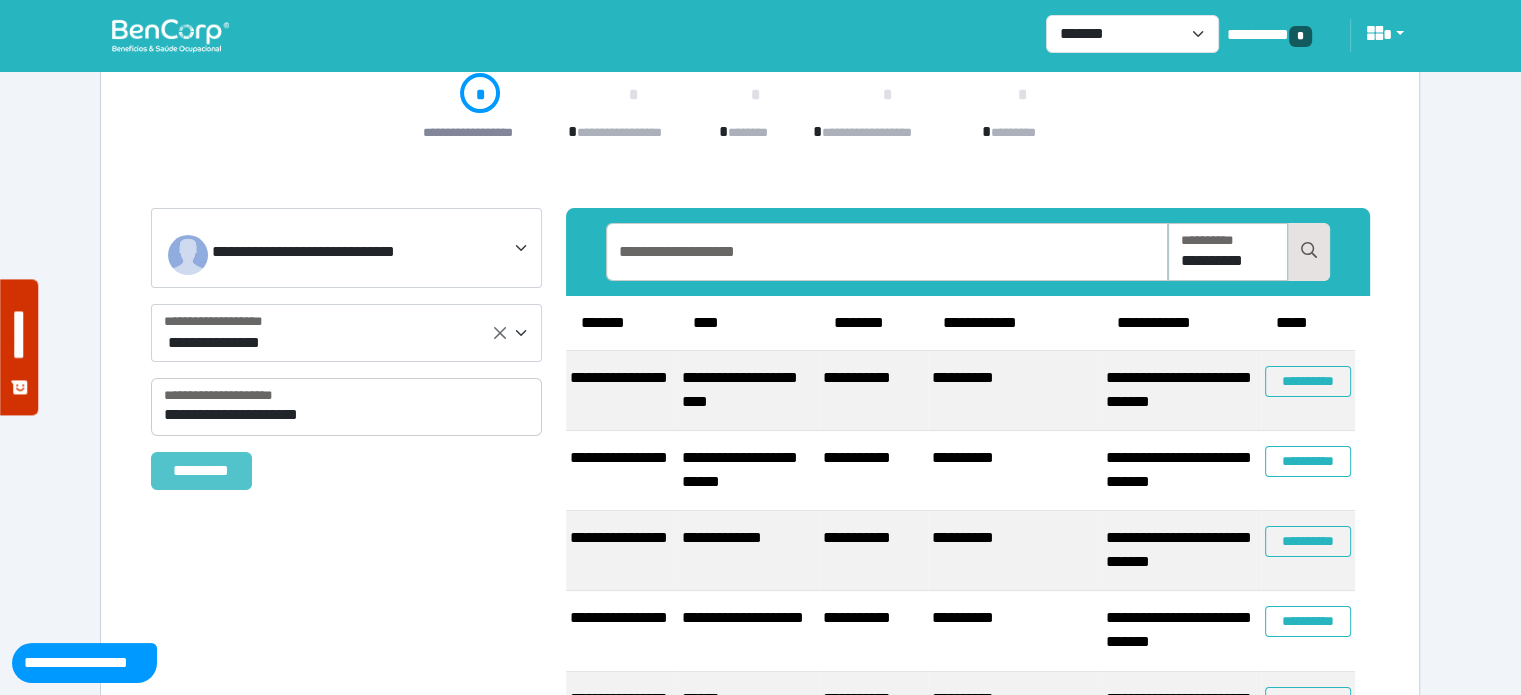 click on "*********" at bounding box center (201, 471) 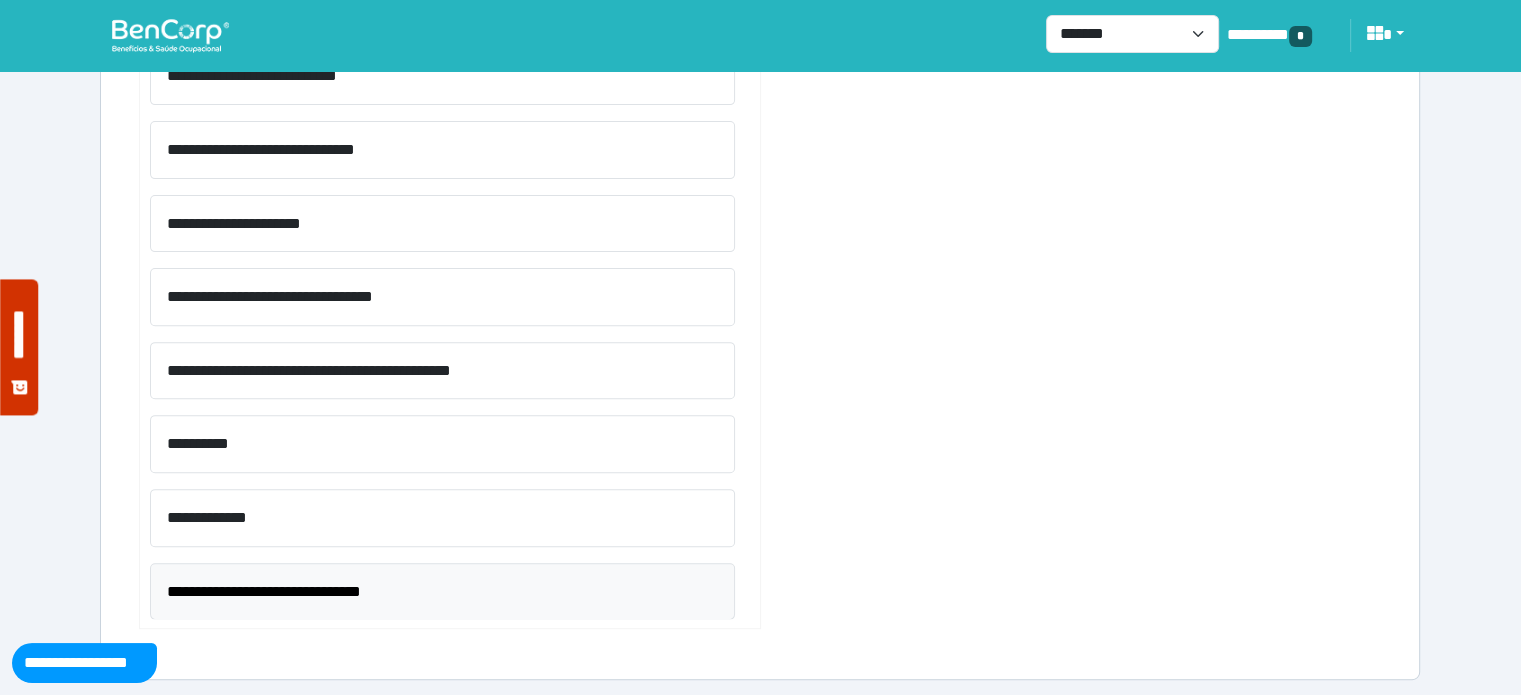 scroll, scrollTop: 680, scrollLeft: 0, axis: vertical 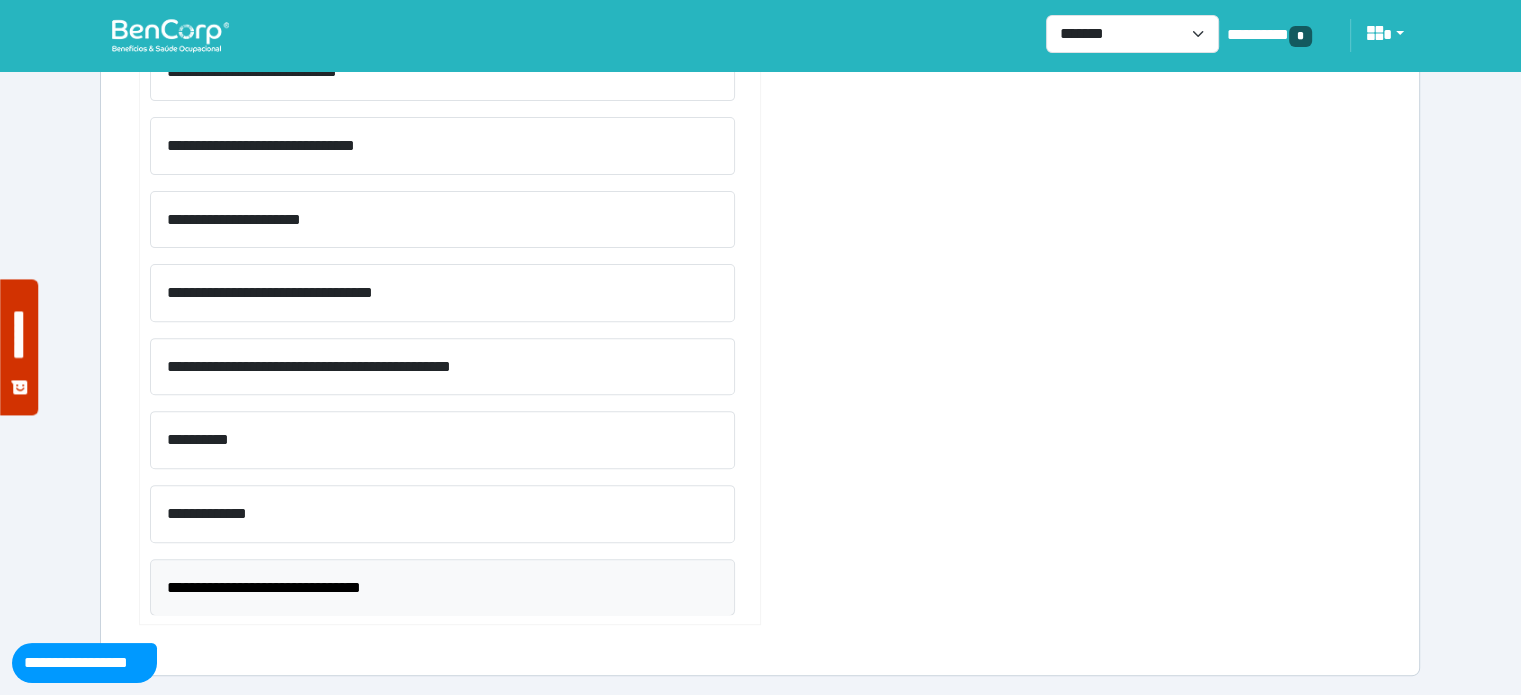 click on "**********" at bounding box center (442, 588) 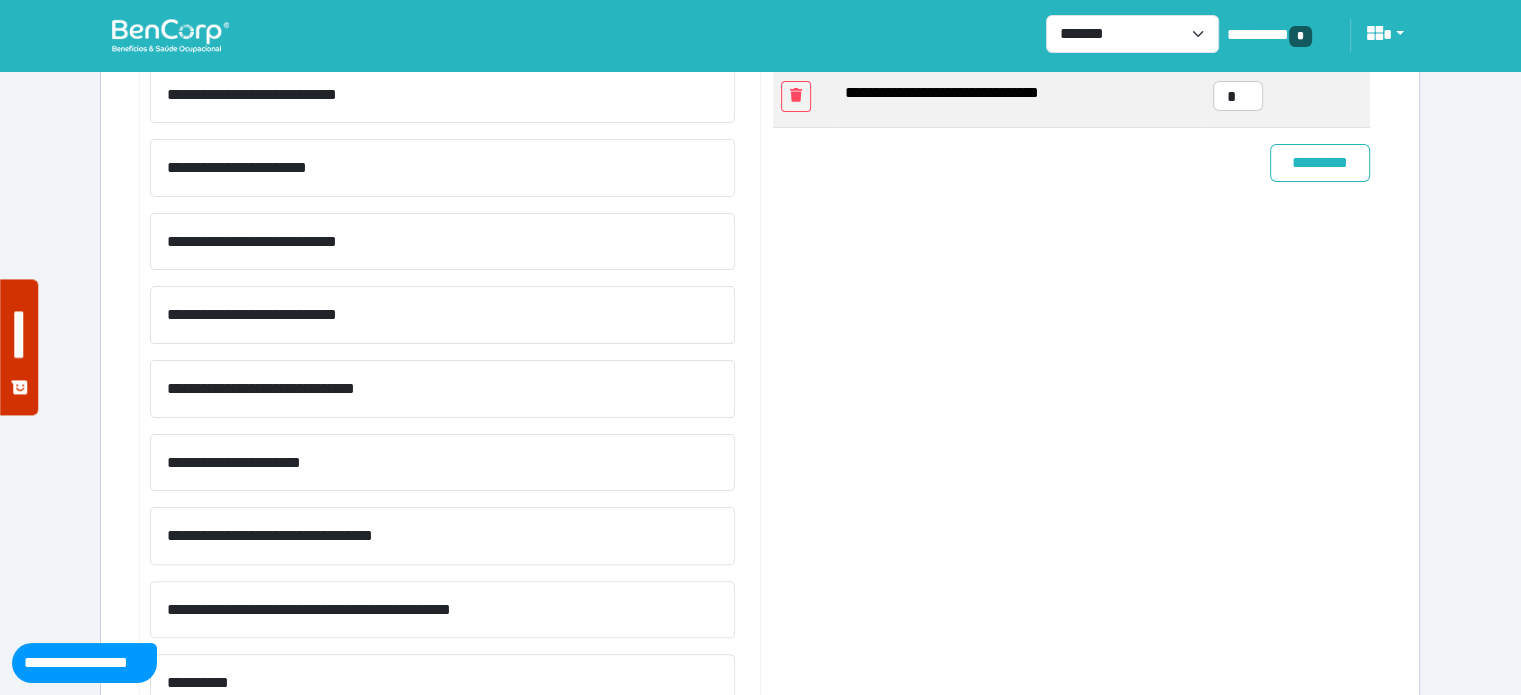 scroll, scrollTop: 180, scrollLeft: 0, axis: vertical 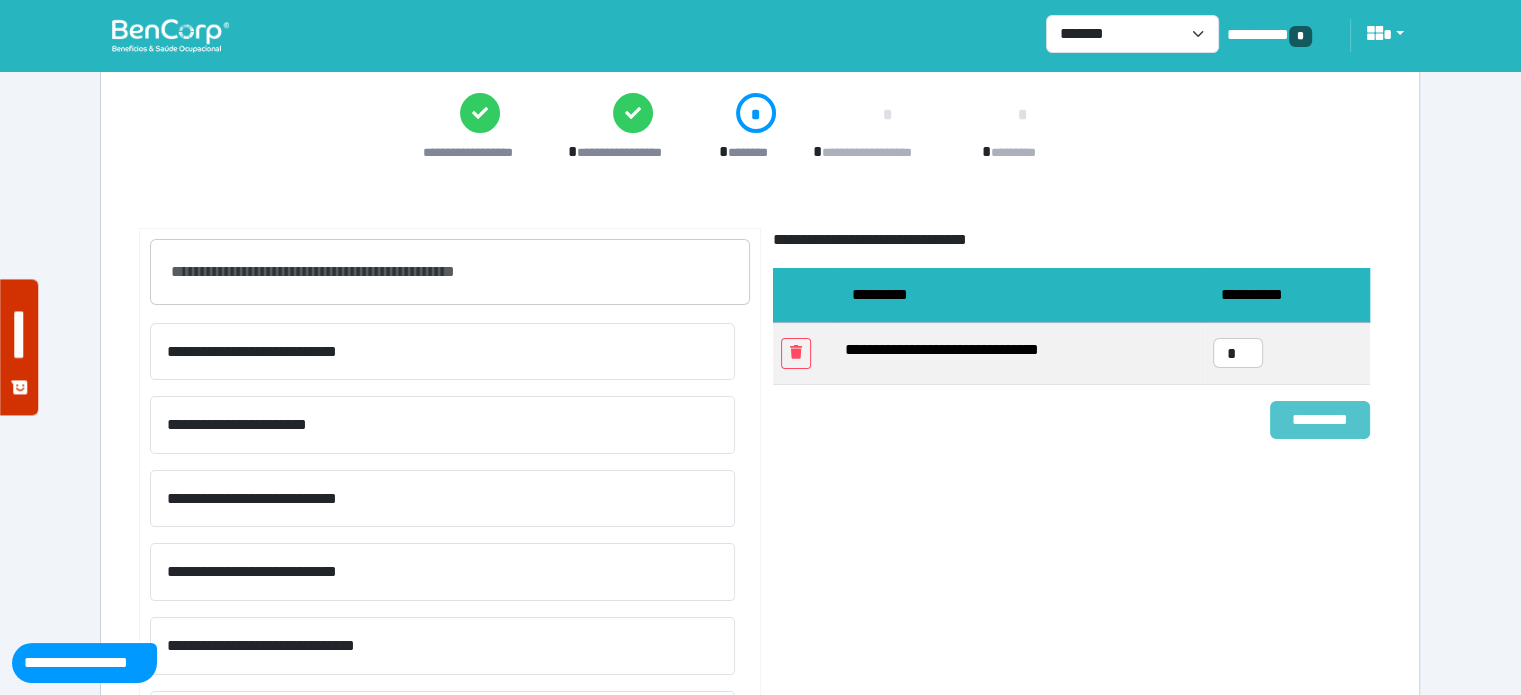 click on "*********" at bounding box center [1320, 420] 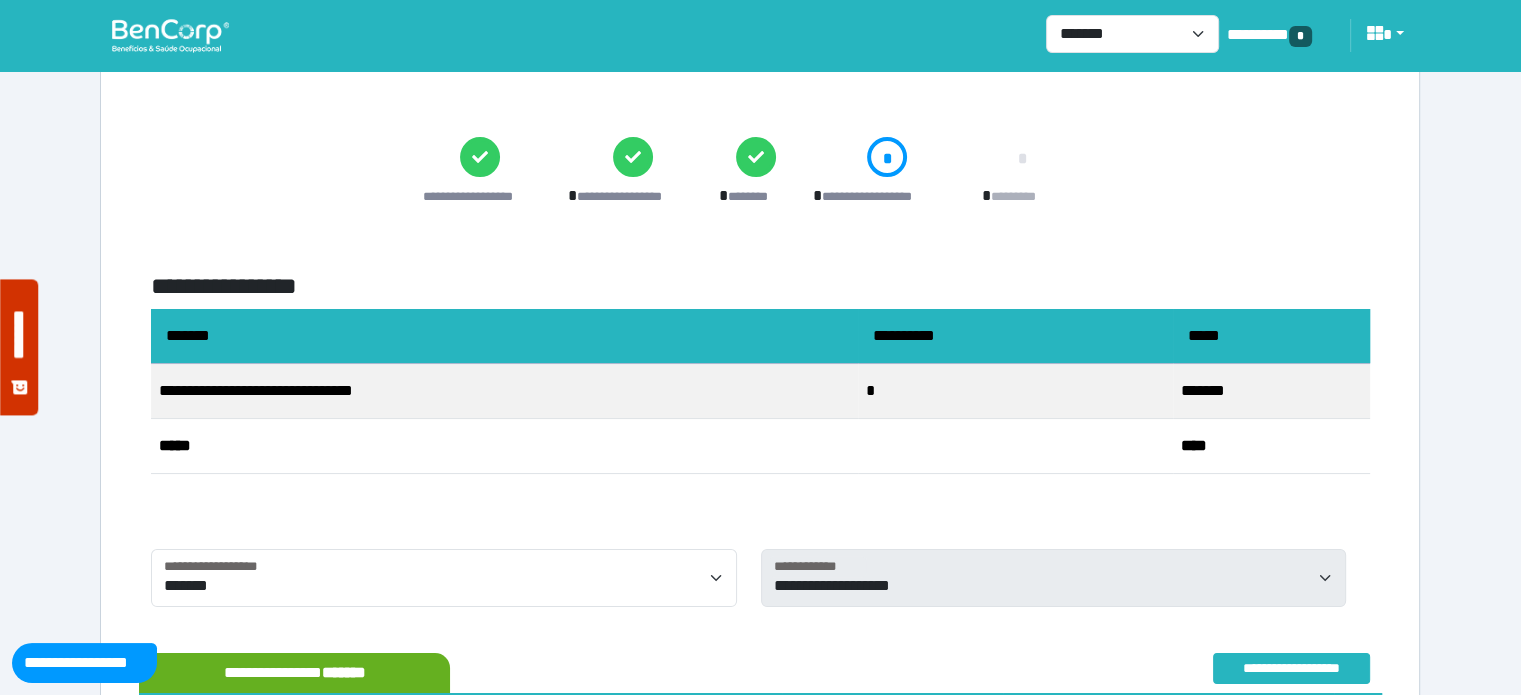 scroll, scrollTop: 400, scrollLeft: 0, axis: vertical 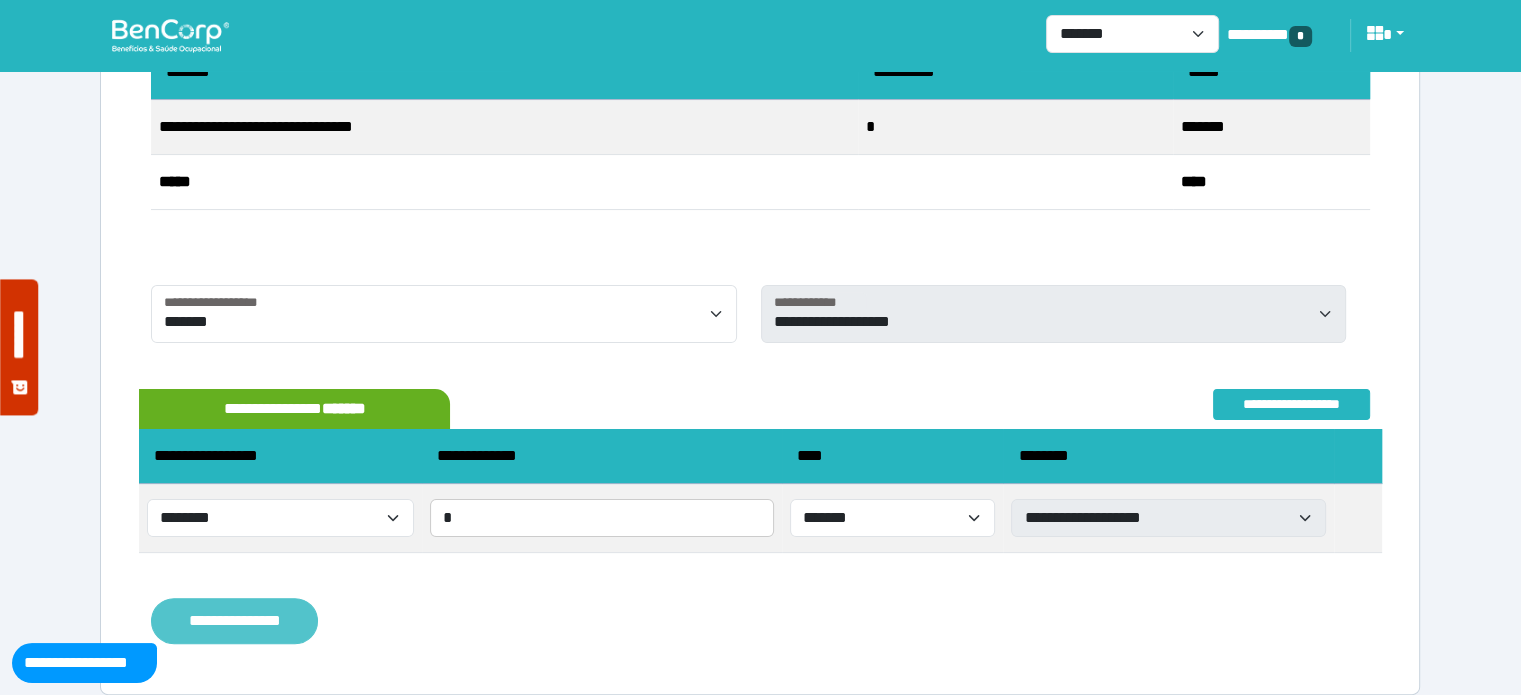 click on "**********" at bounding box center (234, 621) 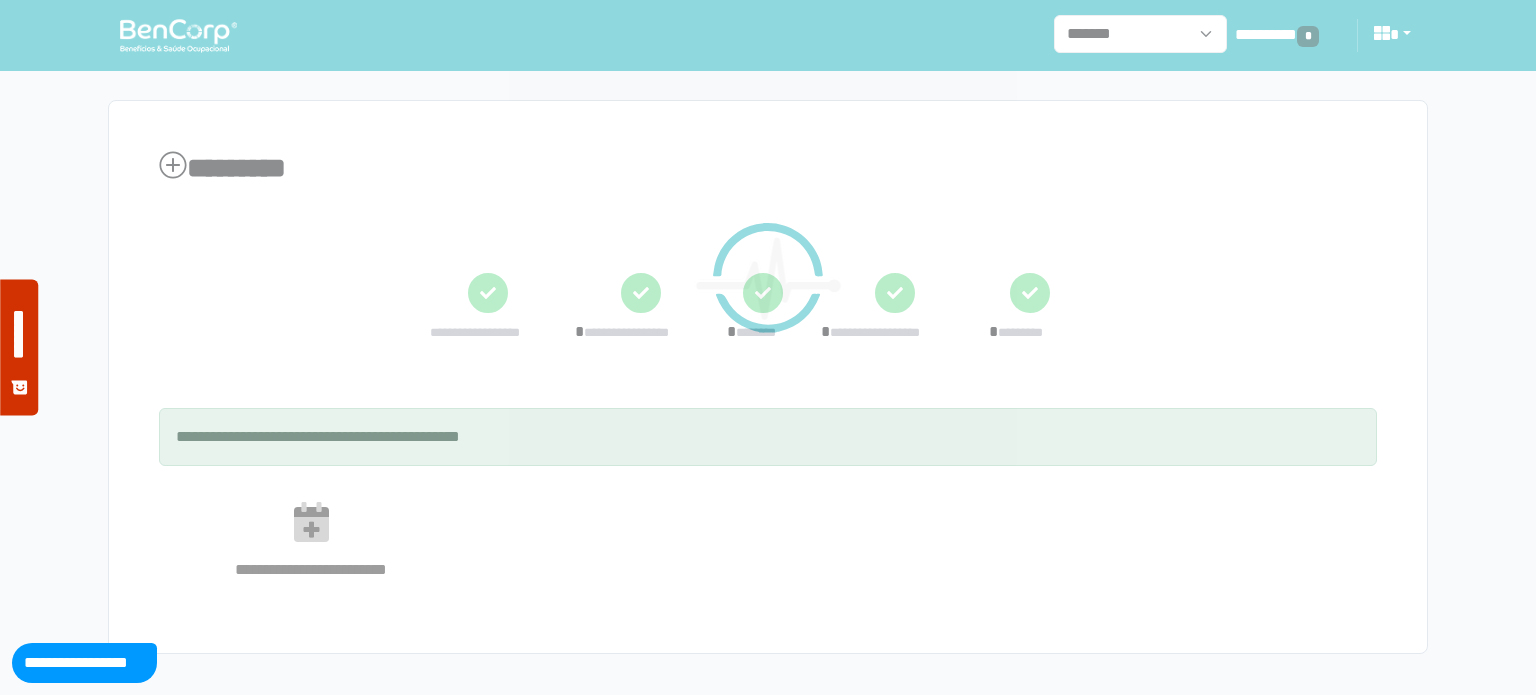 scroll, scrollTop: 0, scrollLeft: 0, axis: both 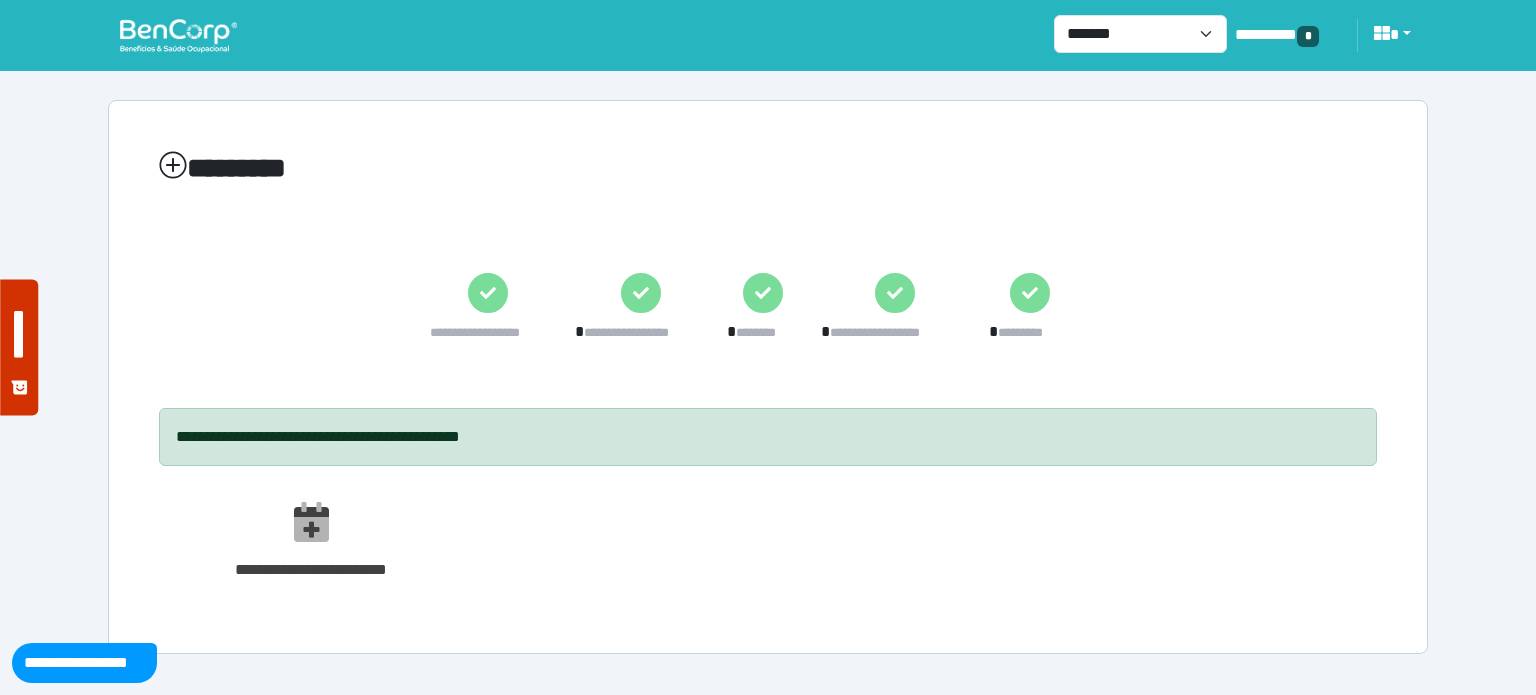 click at bounding box center [178, 35] 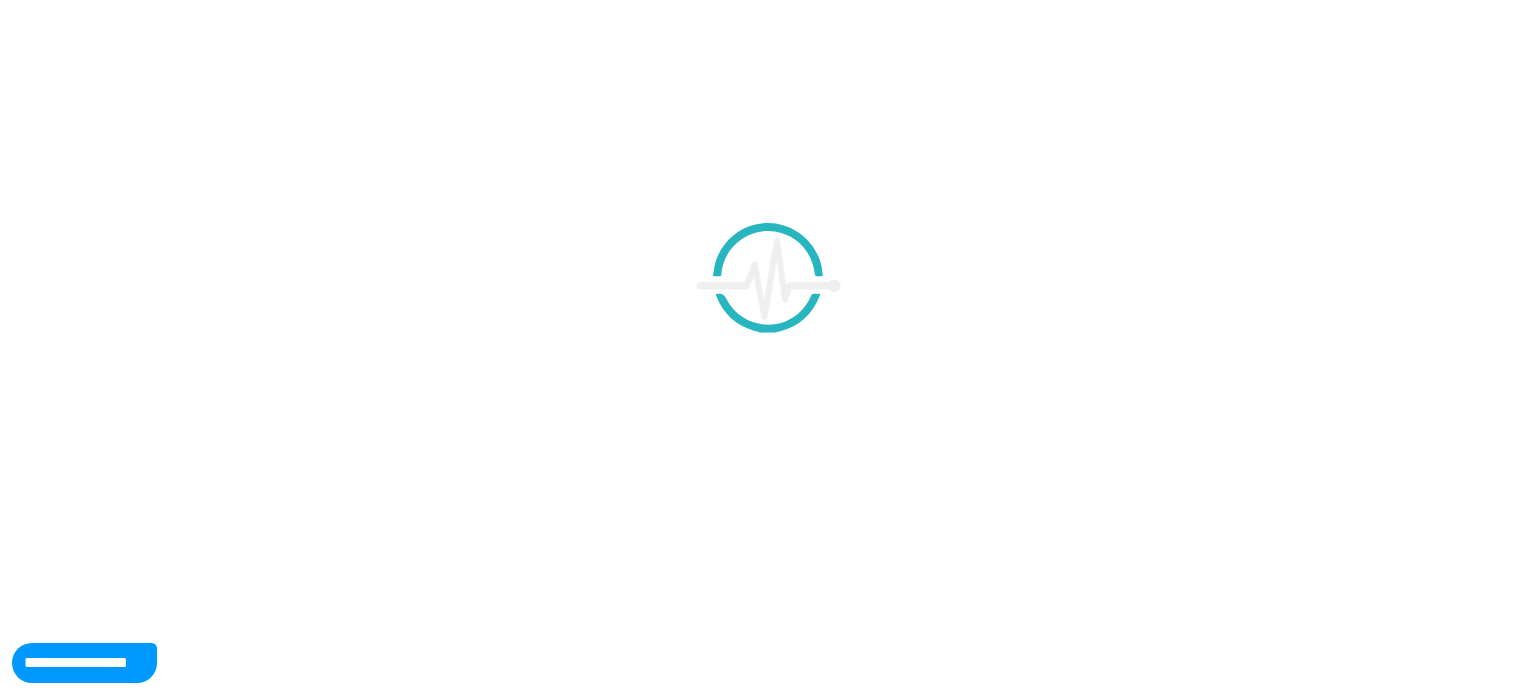 scroll, scrollTop: 0, scrollLeft: 0, axis: both 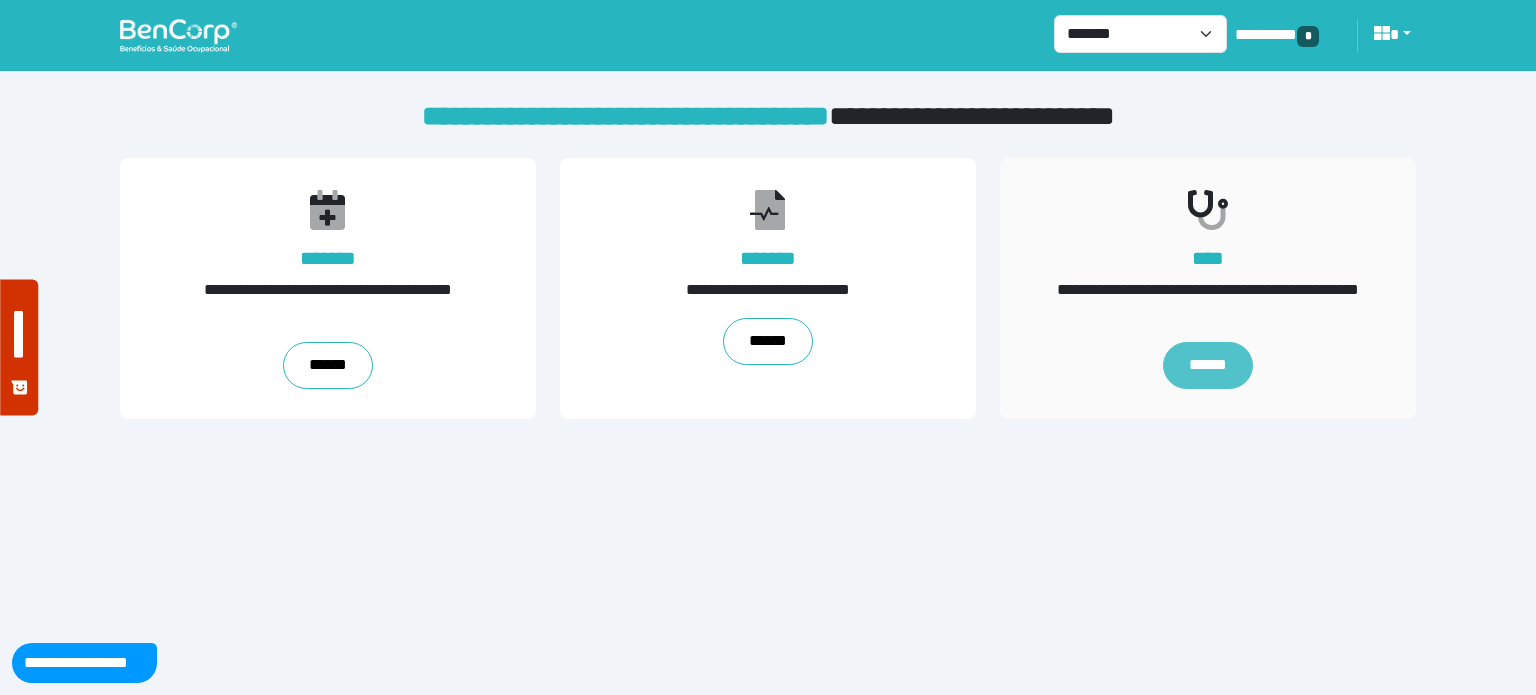 click on "******" at bounding box center (1208, 366) 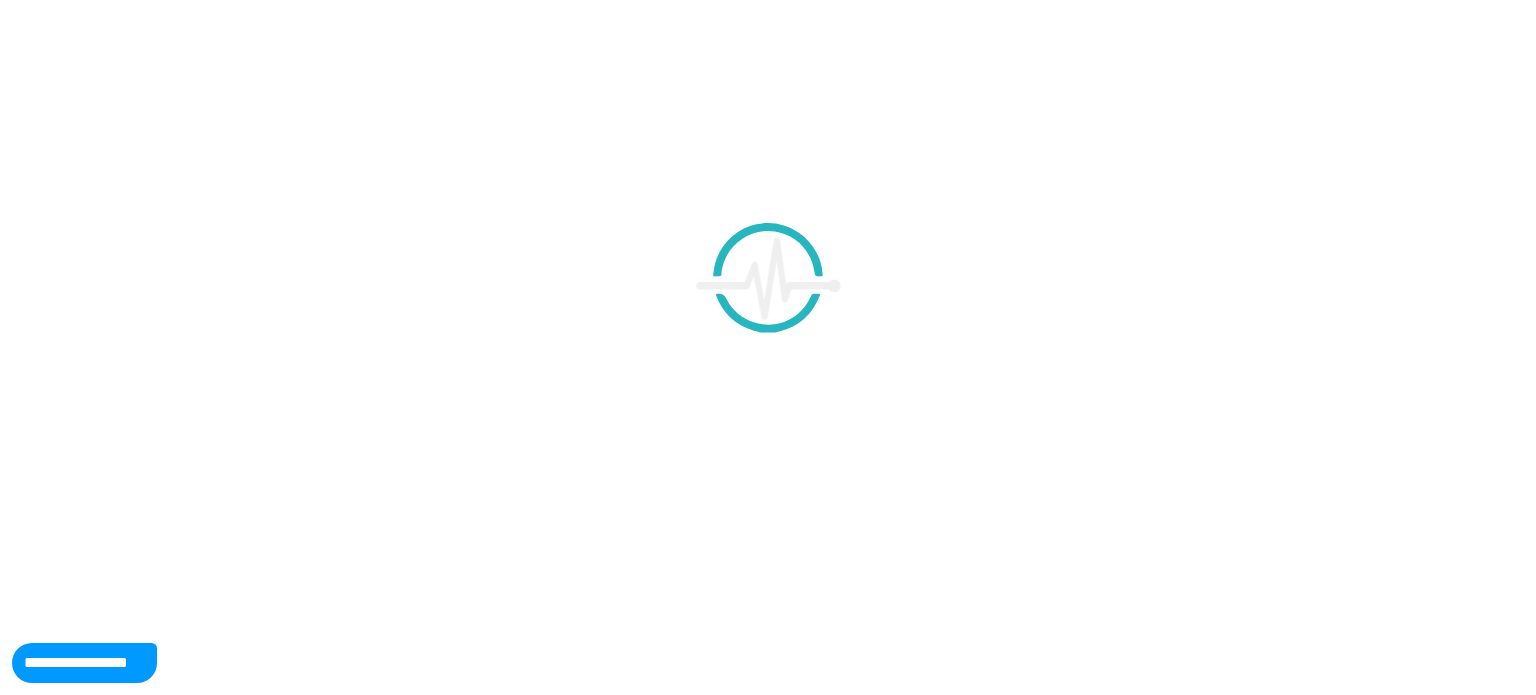 scroll, scrollTop: 0, scrollLeft: 0, axis: both 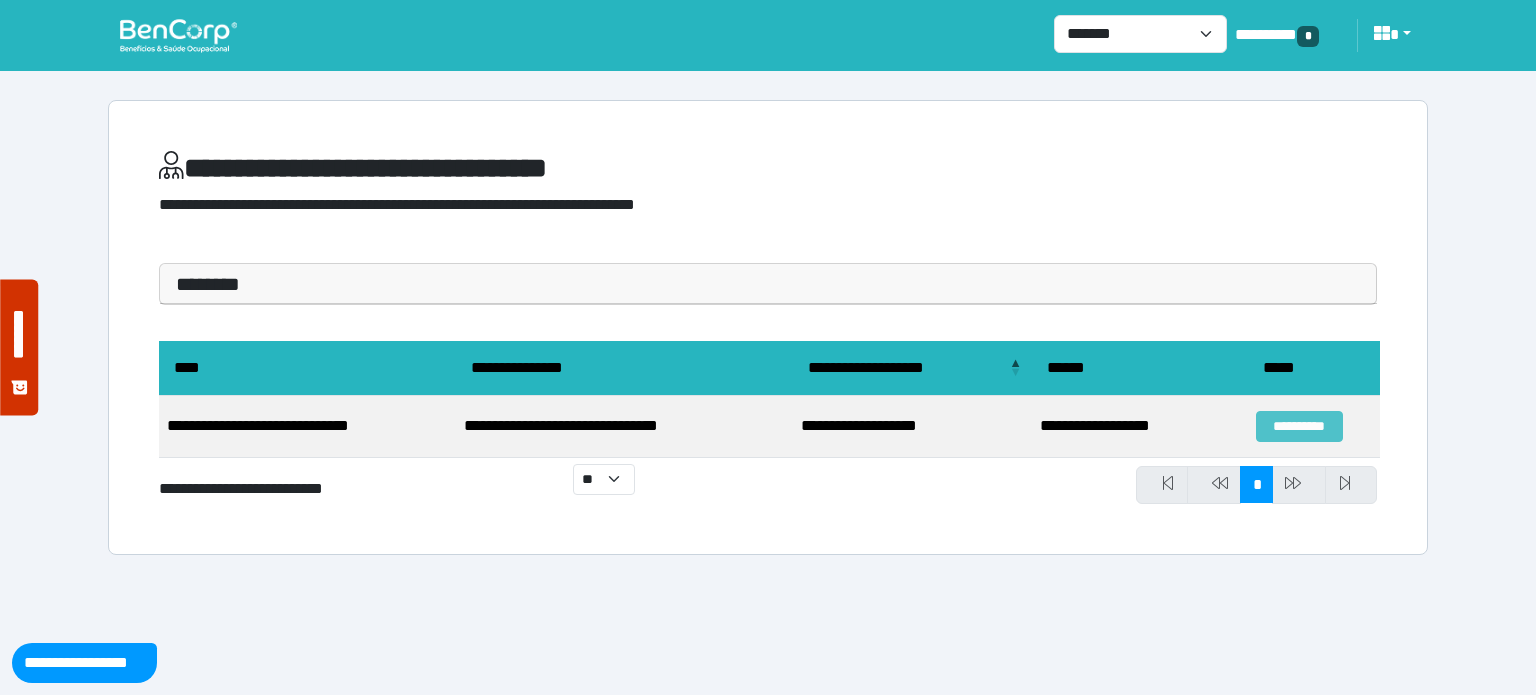 click on "**********" at bounding box center (1299, 426) 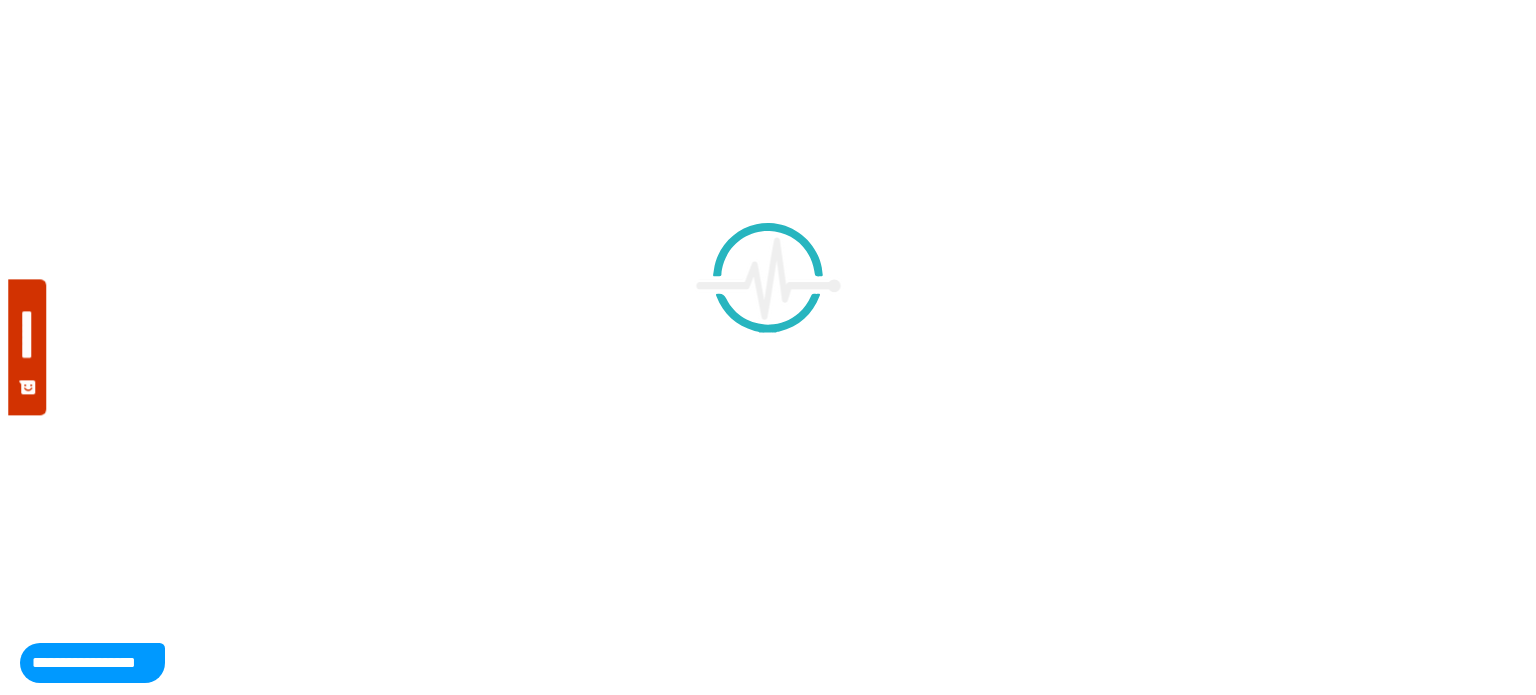 scroll, scrollTop: 0, scrollLeft: 0, axis: both 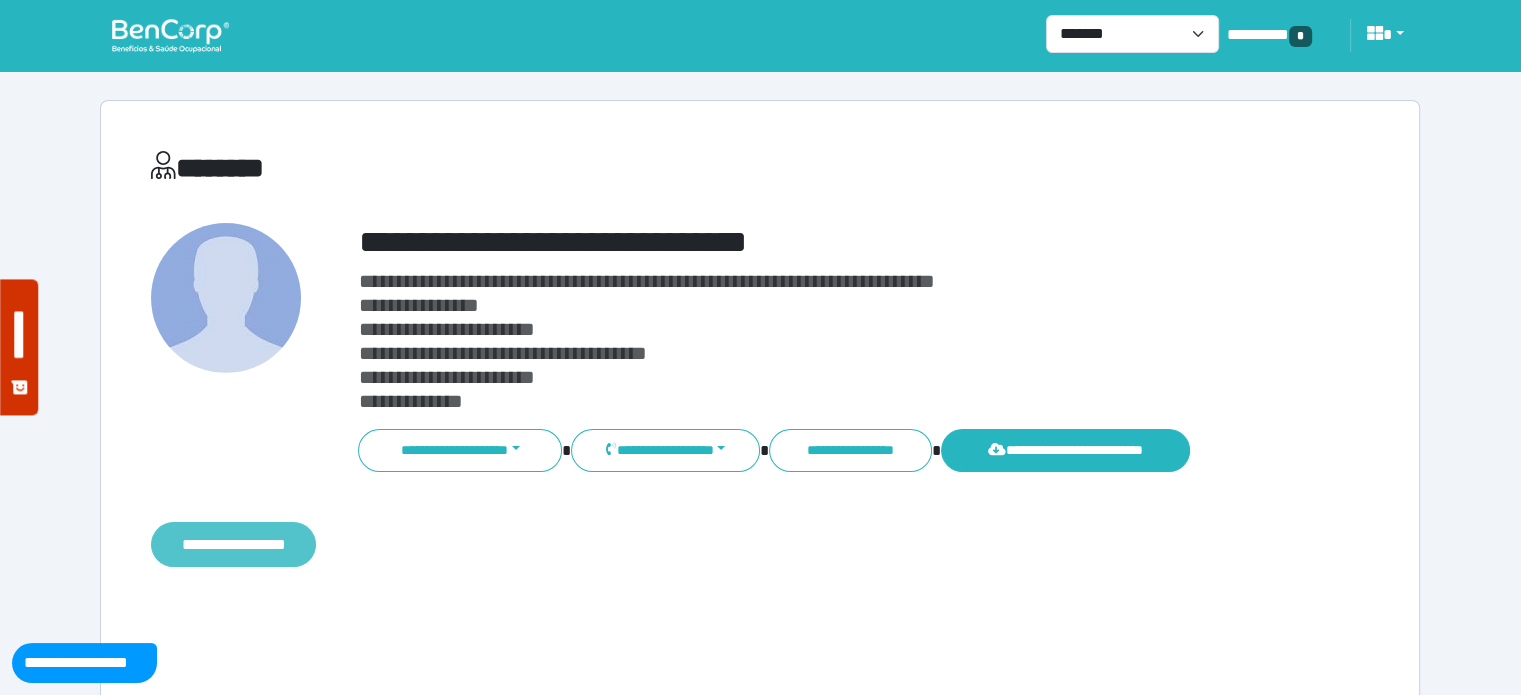 click on "**********" at bounding box center [233, 545] 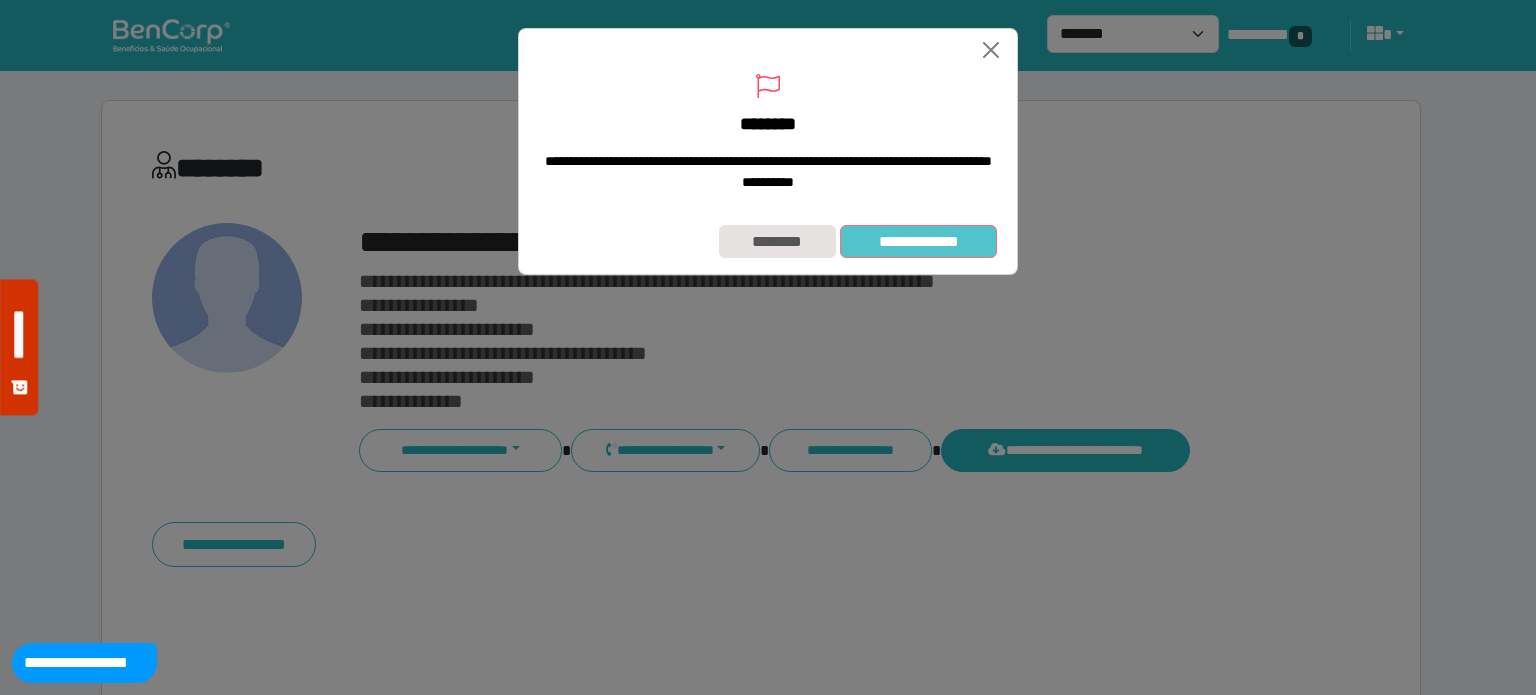 click on "**********" at bounding box center (918, 242) 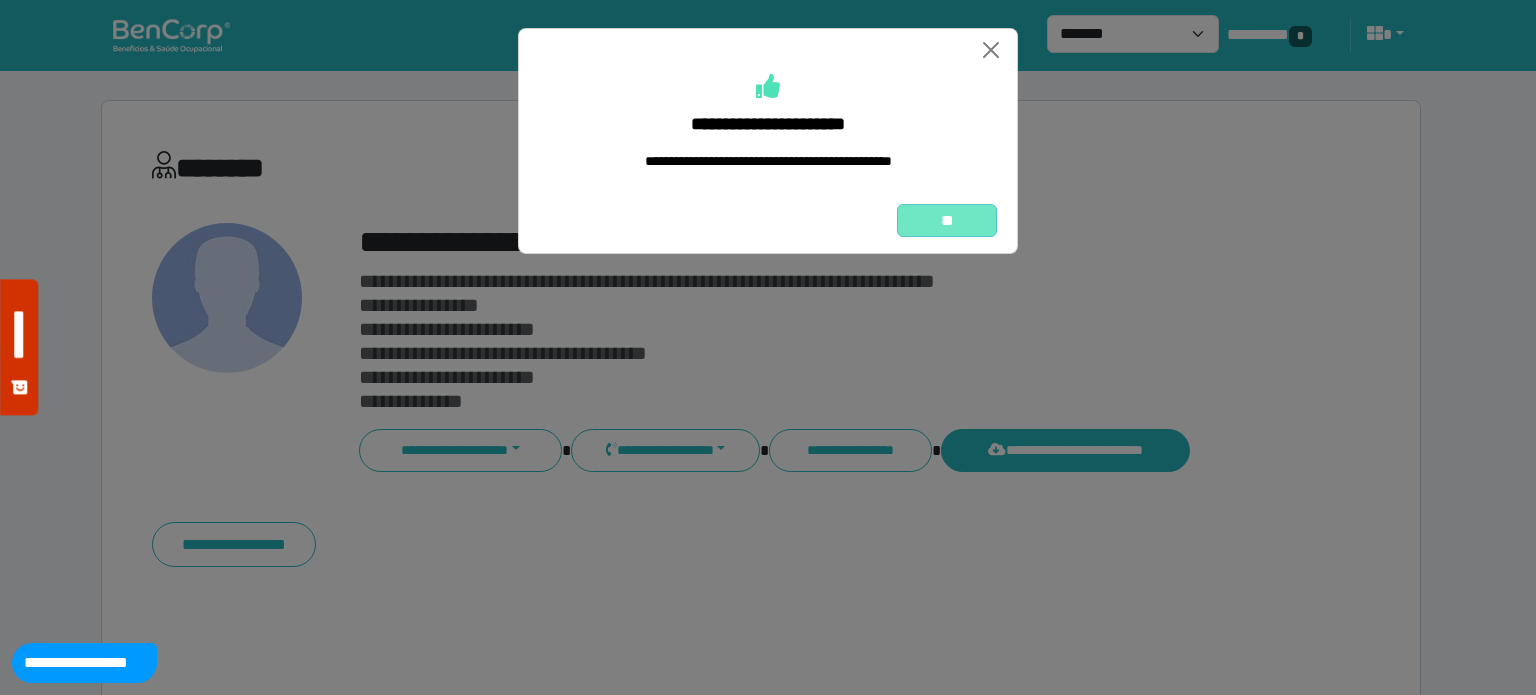 click on "**" at bounding box center (947, 221) 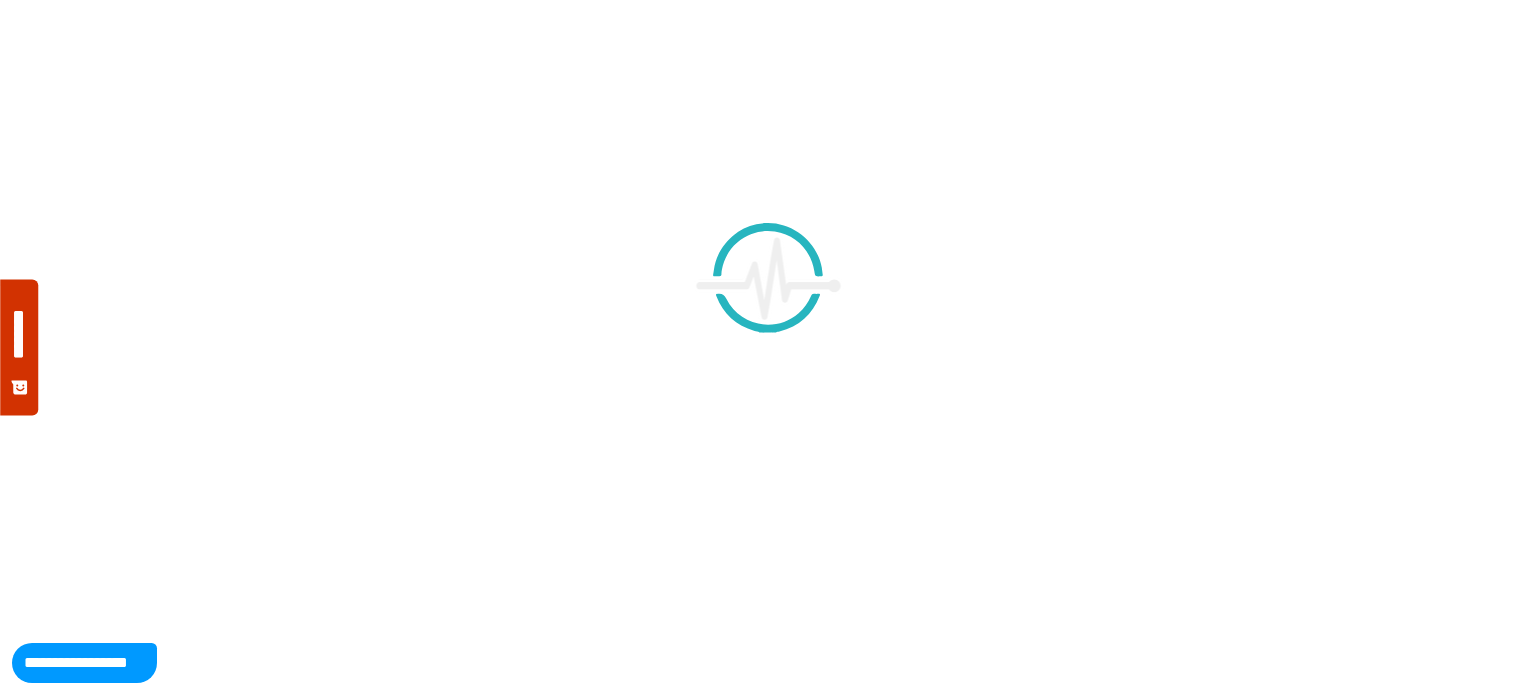 scroll, scrollTop: 0, scrollLeft: 0, axis: both 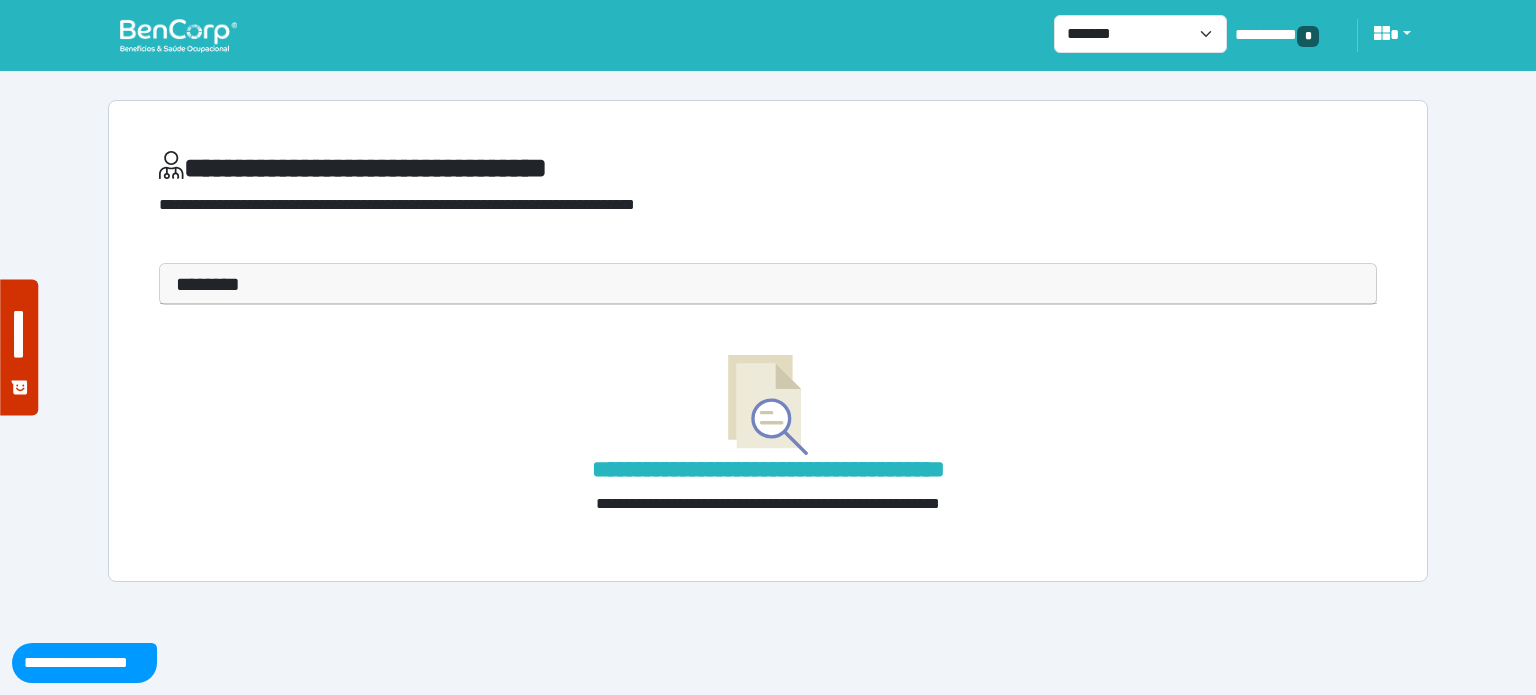 click at bounding box center (178, 35) 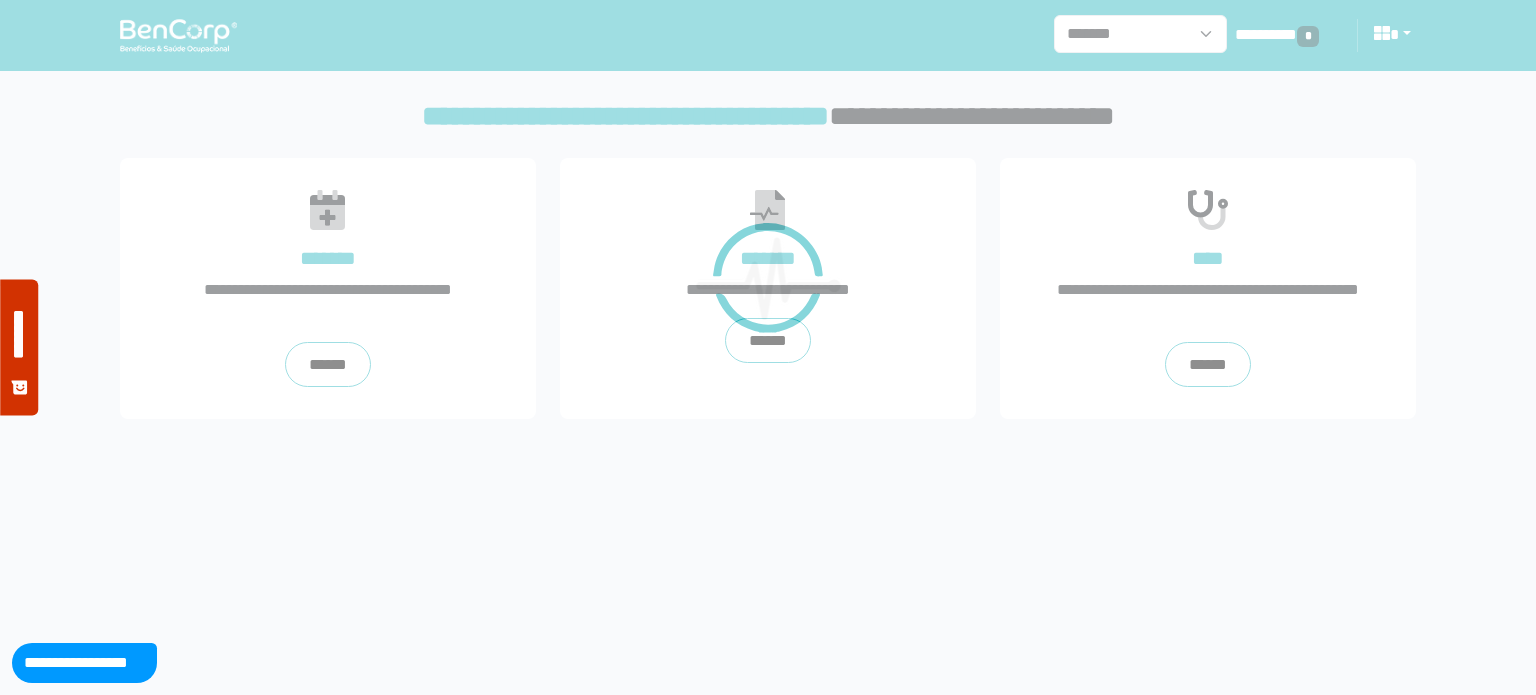scroll, scrollTop: 0, scrollLeft: 0, axis: both 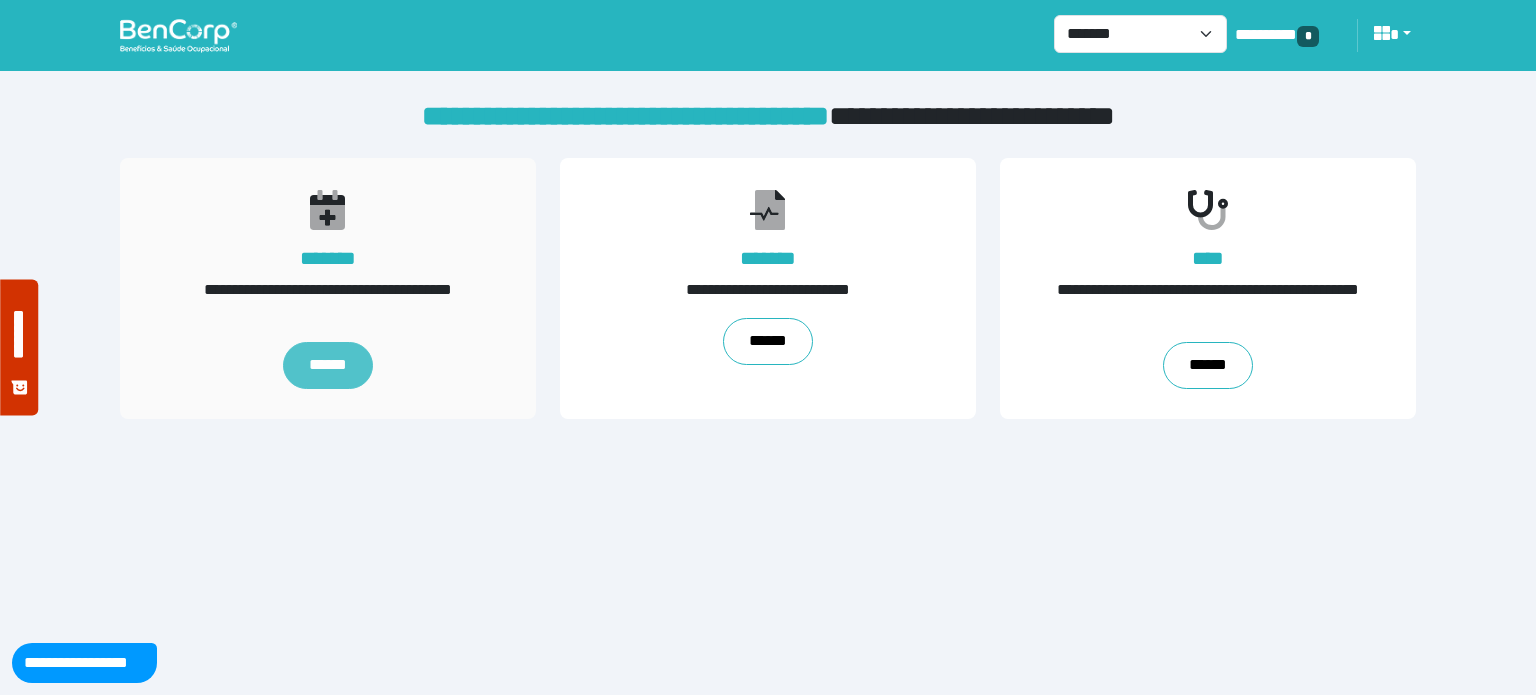 click on "******" at bounding box center (328, 365) 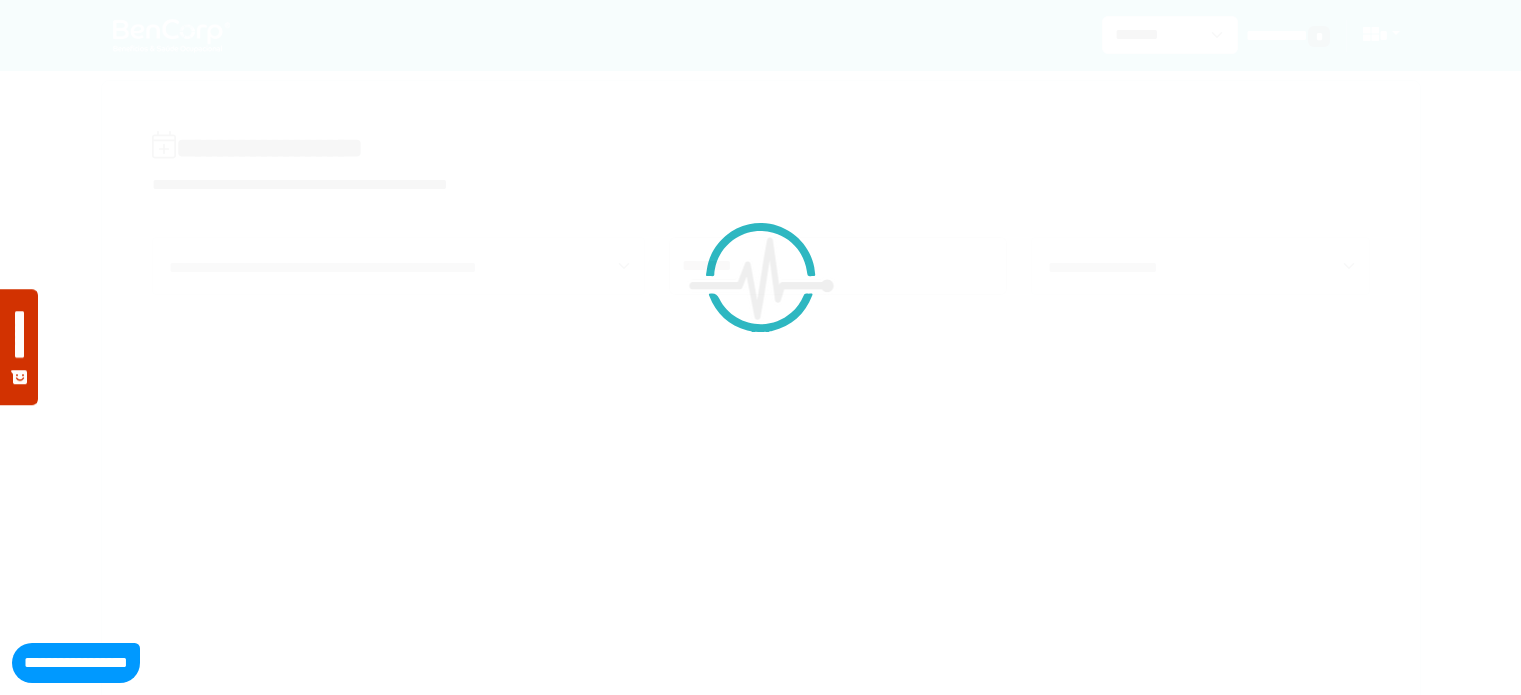 scroll, scrollTop: 0, scrollLeft: 0, axis: both 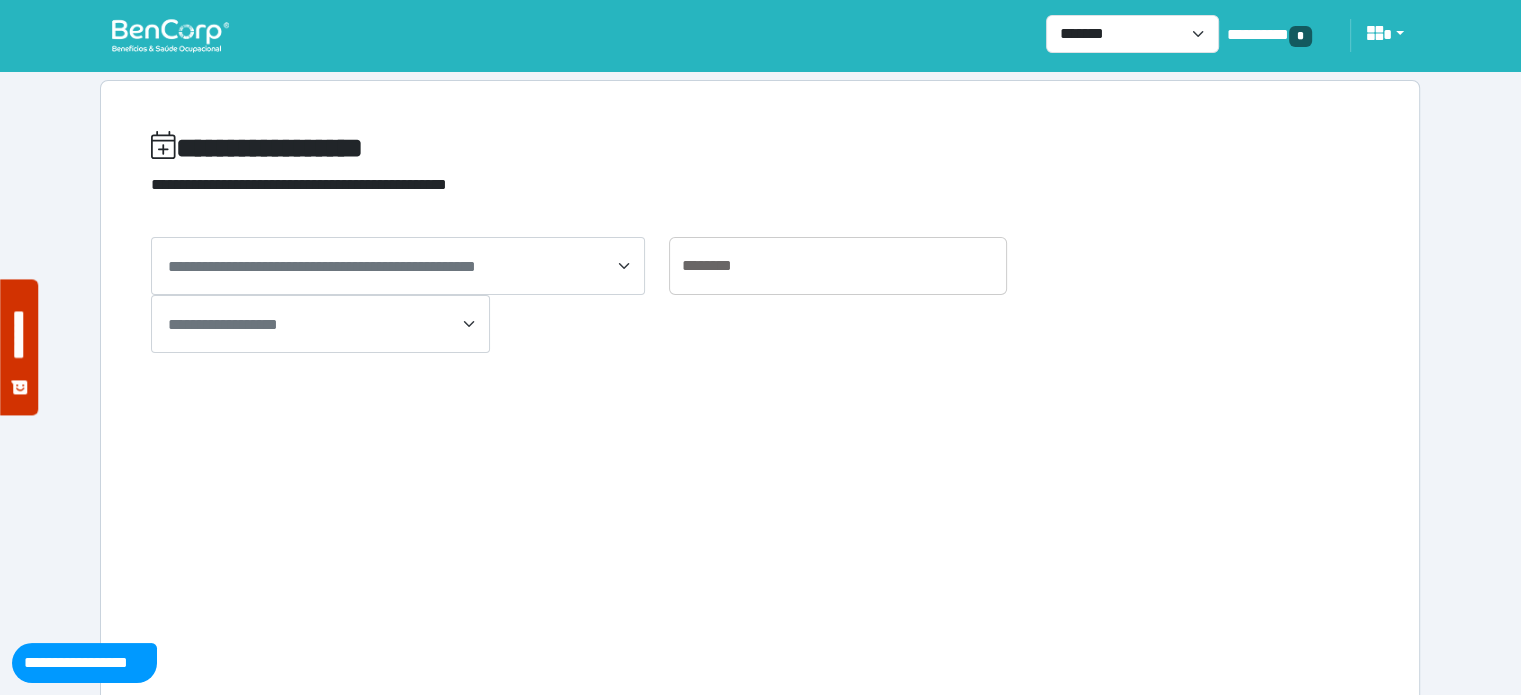 click on "**********" at bounding box center [320, 324] 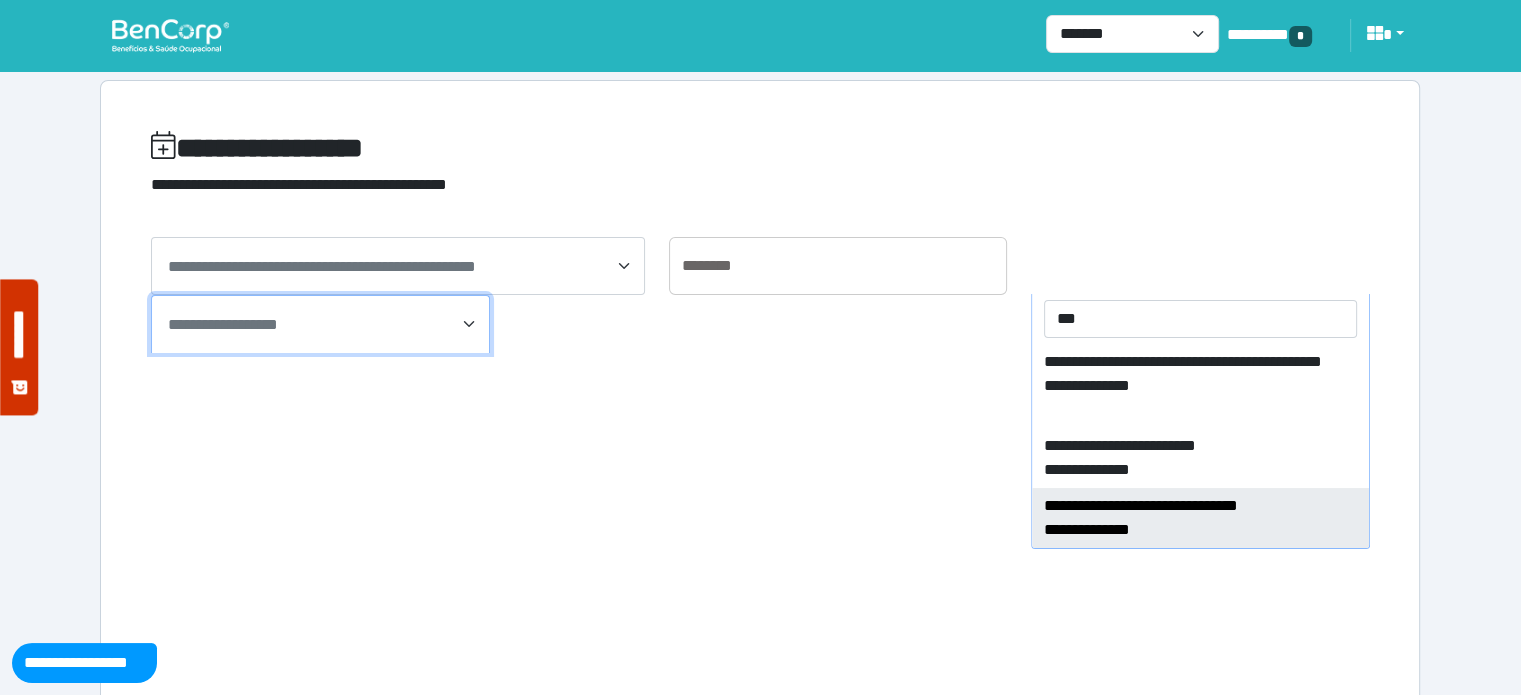 type on "***" 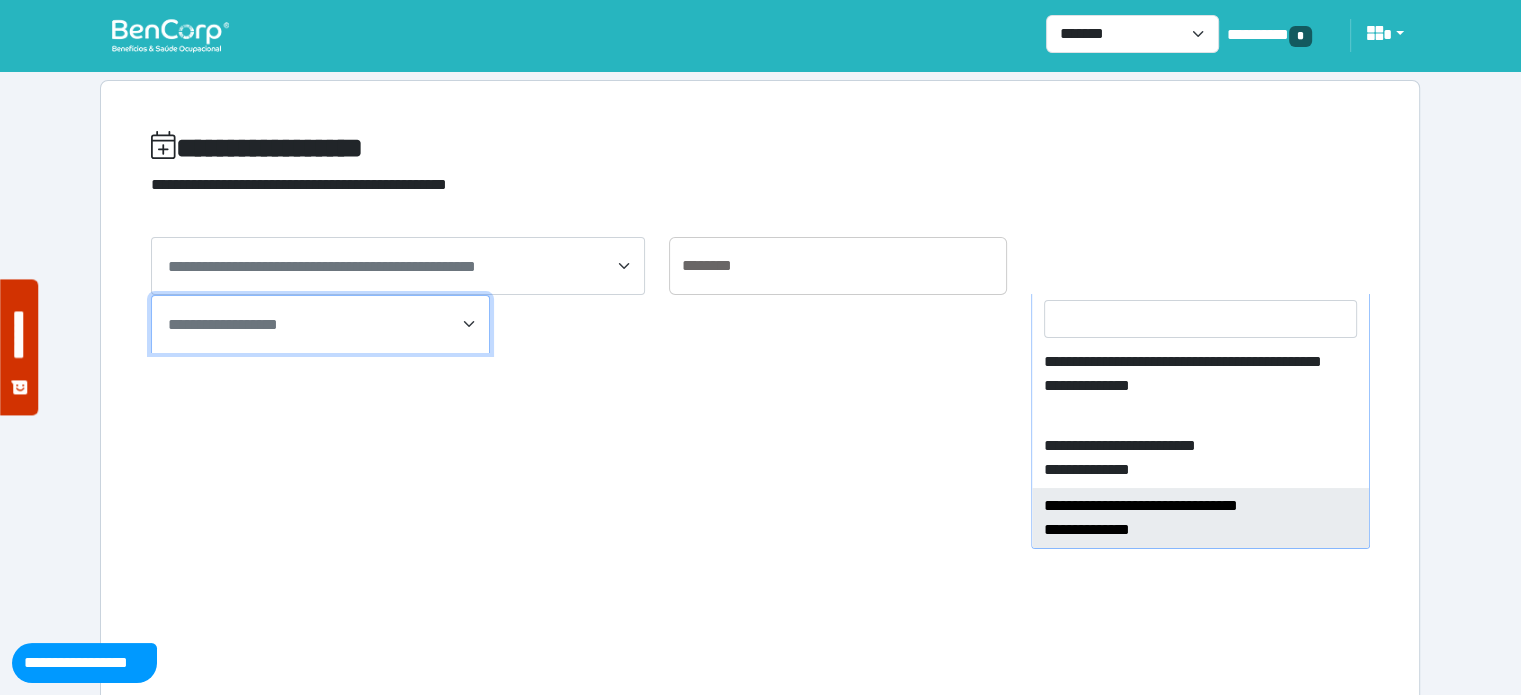 select on "****" 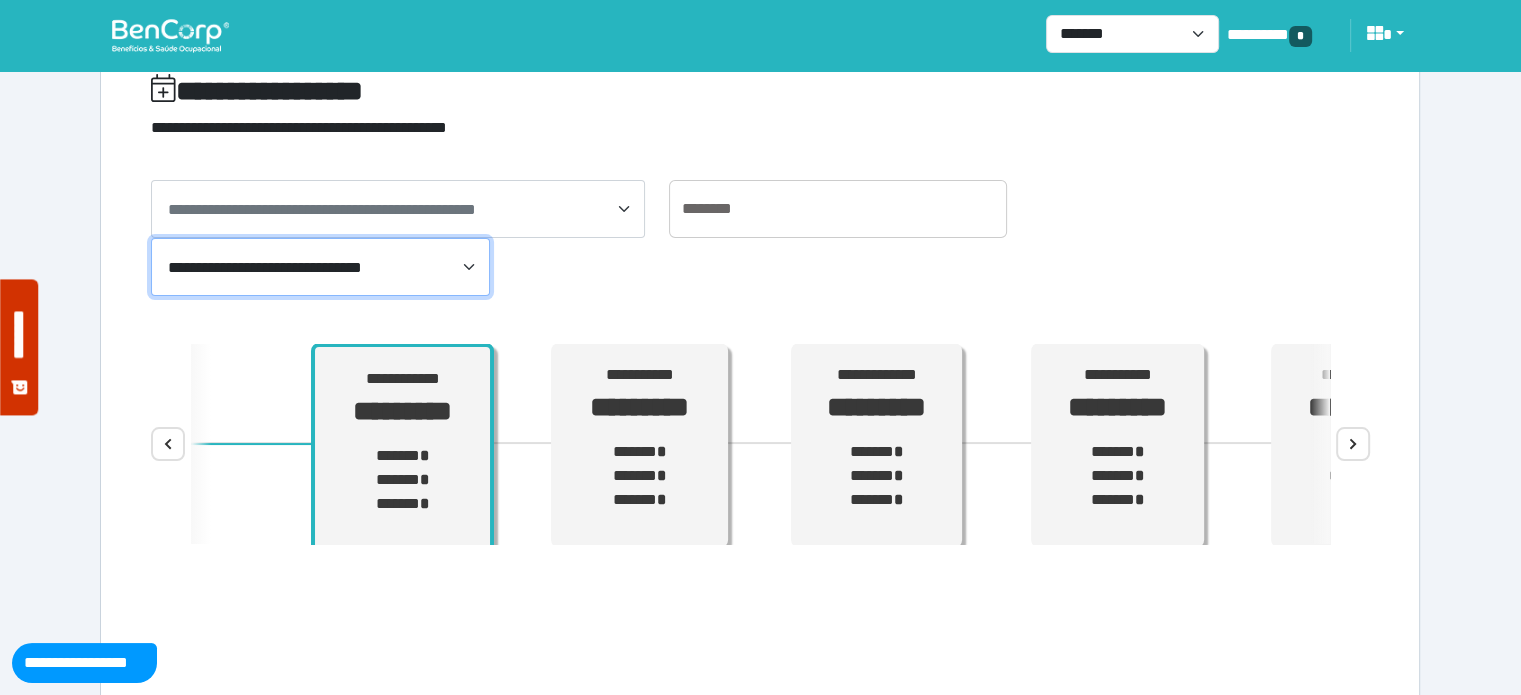 scroll, scrollTop: 114, scrollLeft: 0, axis: vertical 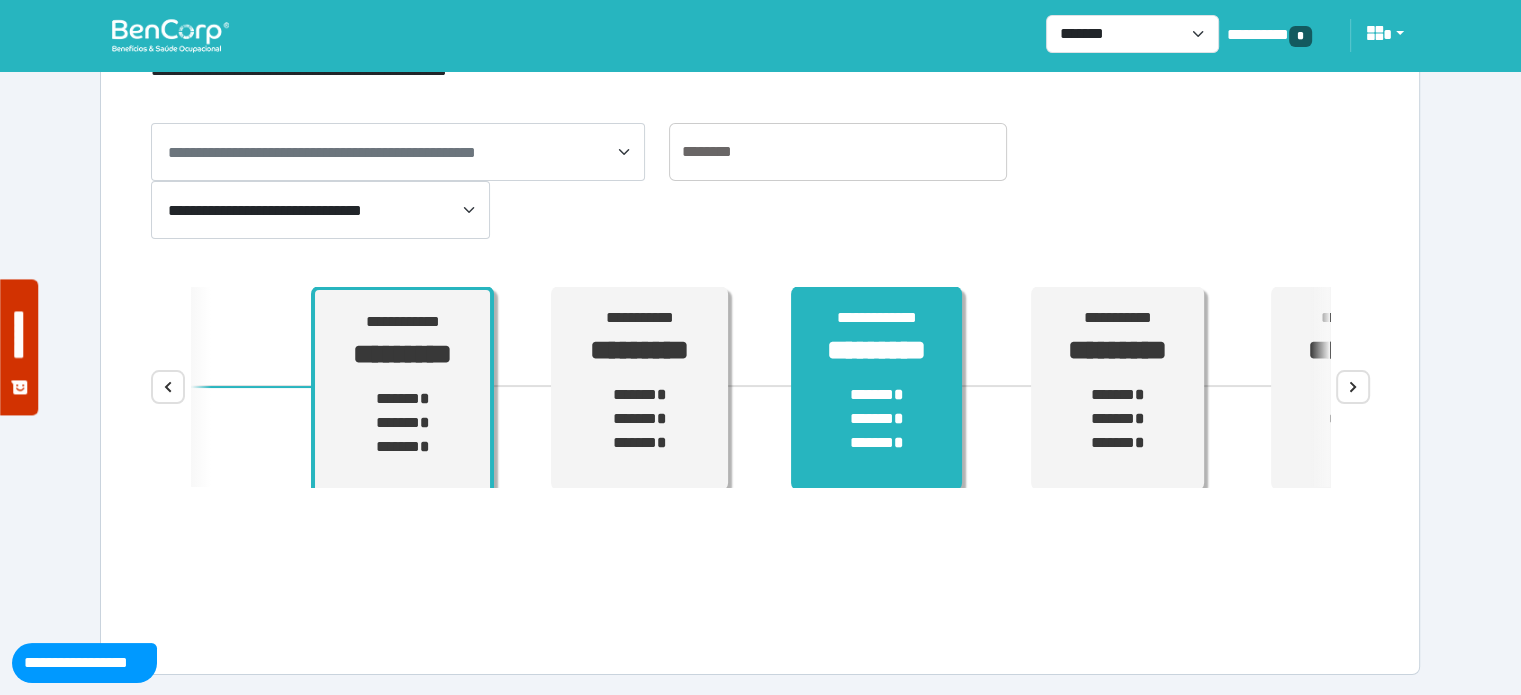 click on "****** * ****** * ****** *" at bounding box center [876, 419] 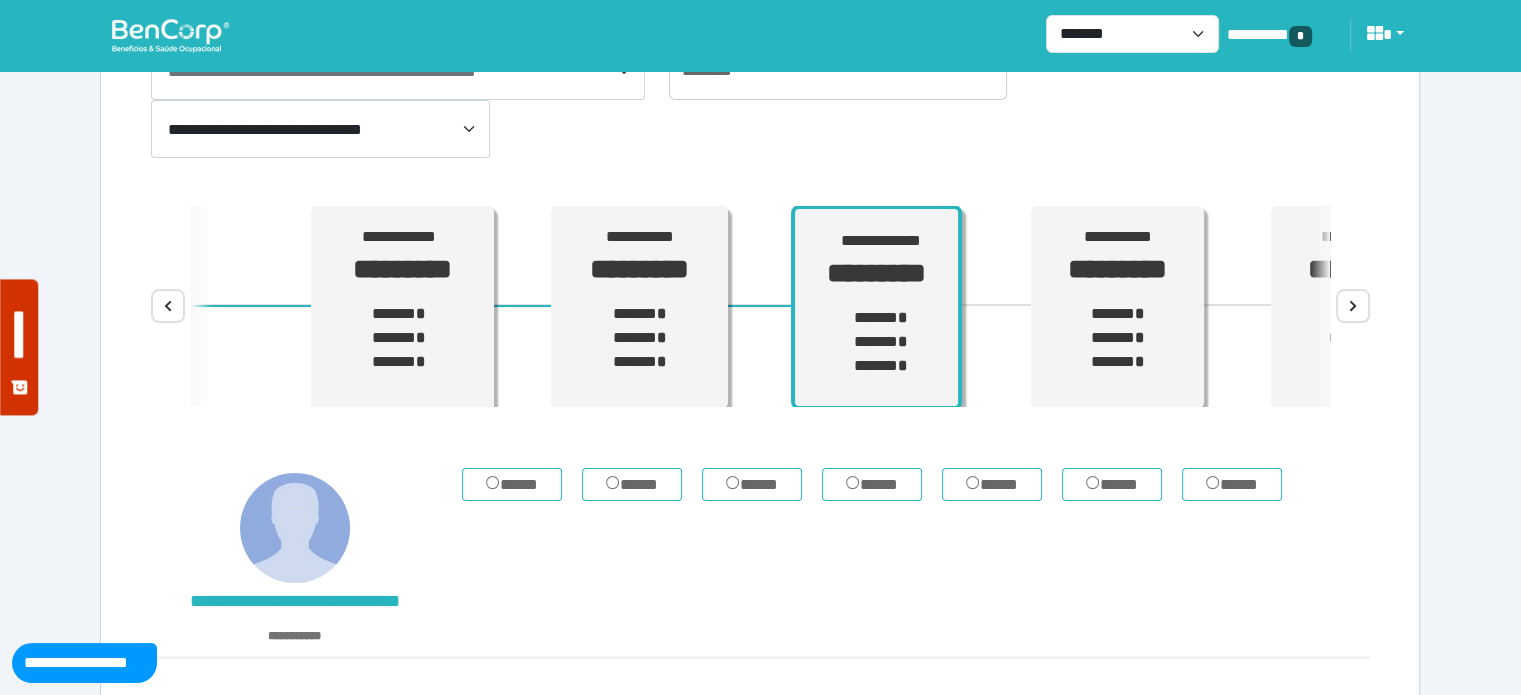 scroll, scrollTop: 314, scrollLeft: 0, axis: vertical 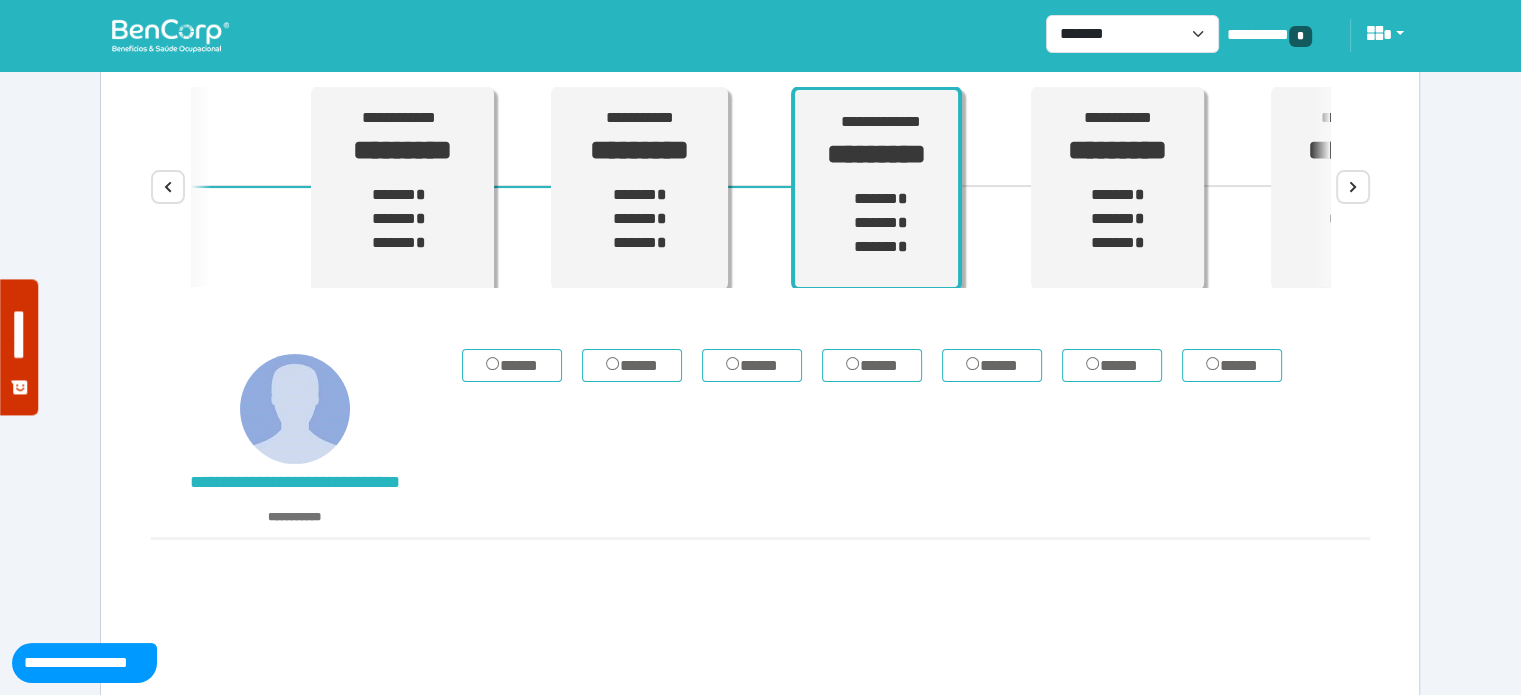 click on "***** ***** ***** ***** ***** ***** *****" at bounding box center [916, 443] 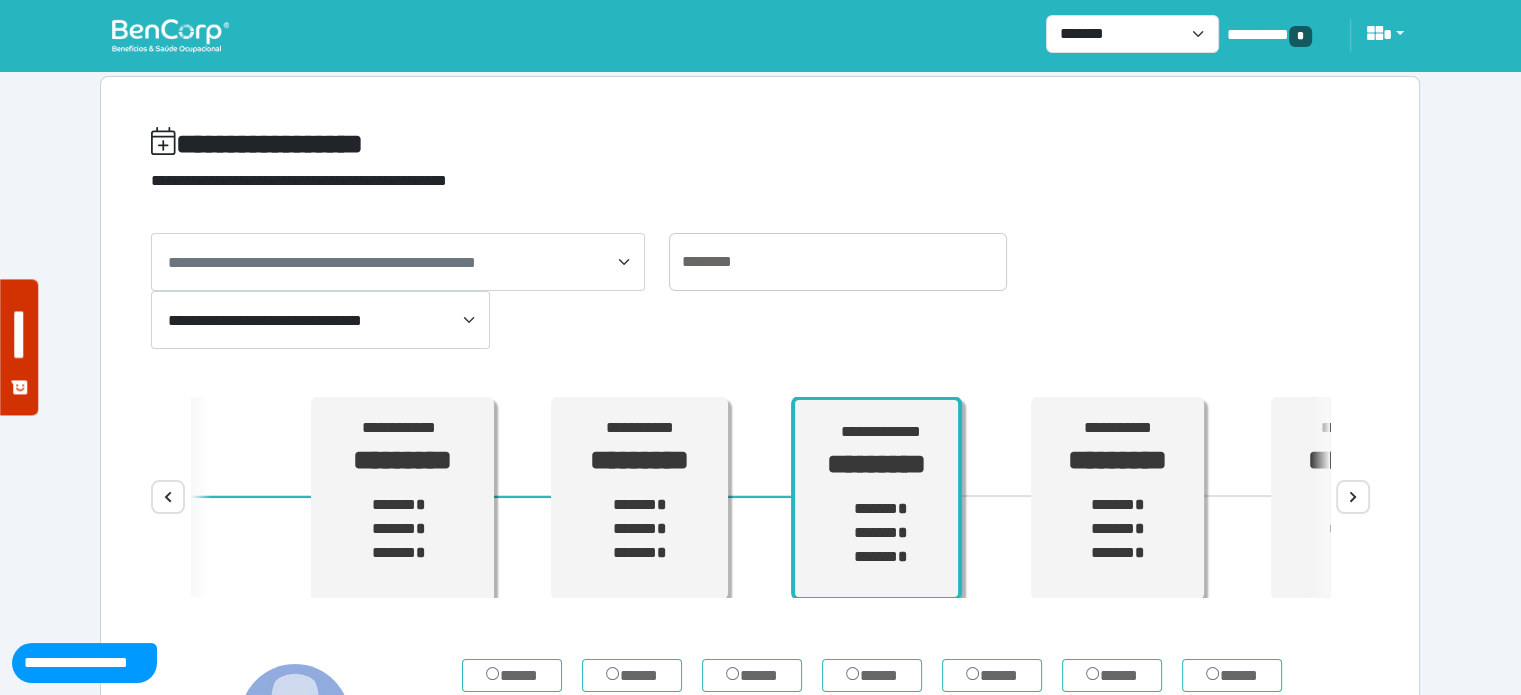 scroll, scrollTop: 0, scrollLeft: 0, axis: both 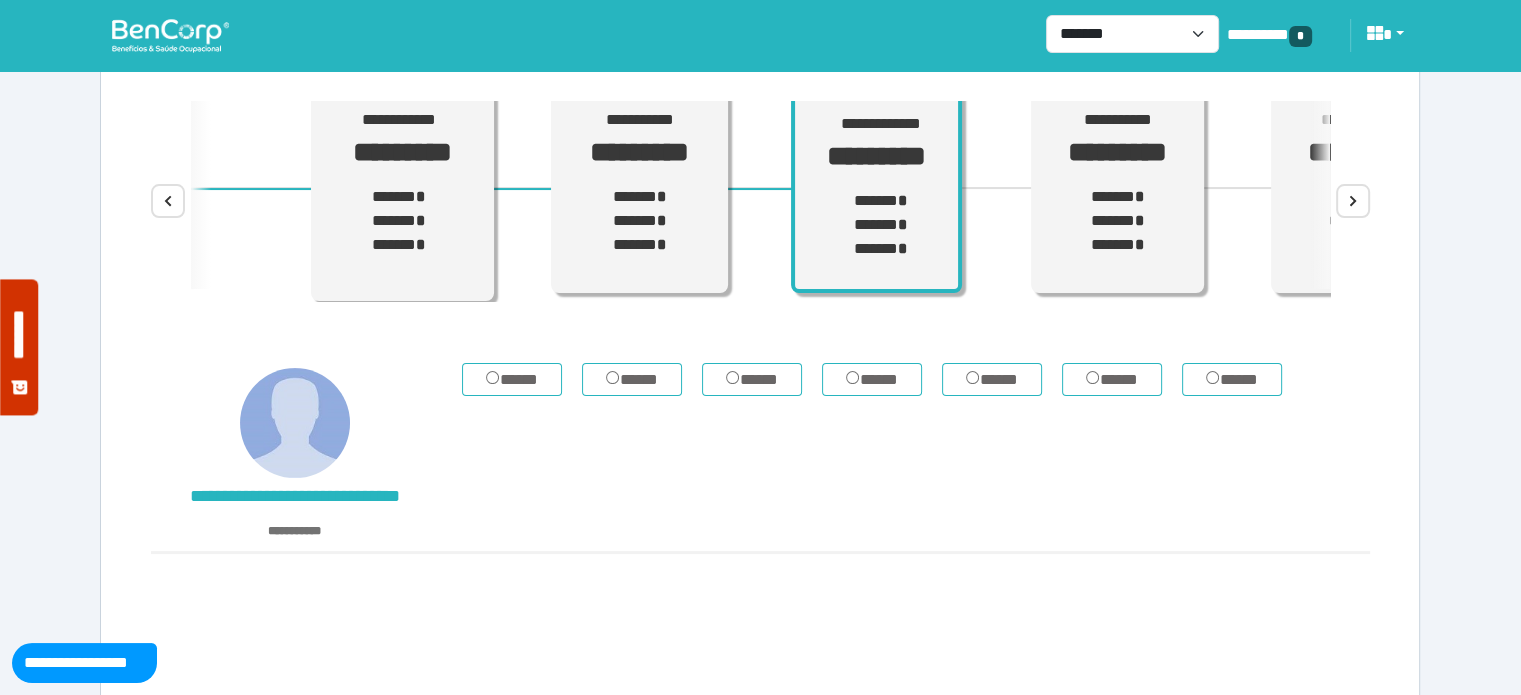 click on "**********" at bounding box center (760, 260) 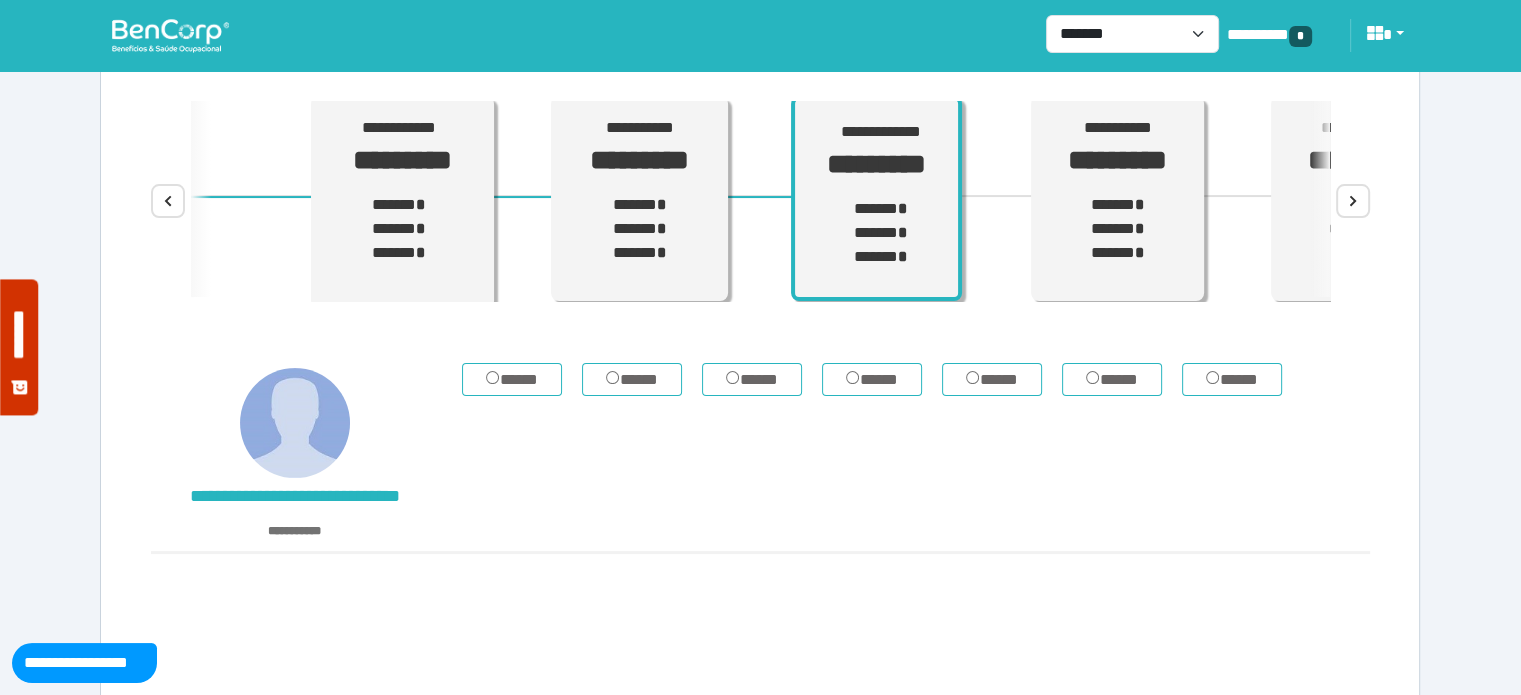 scroll, scrollTop: 0, scrollLeft: 0, axis: both 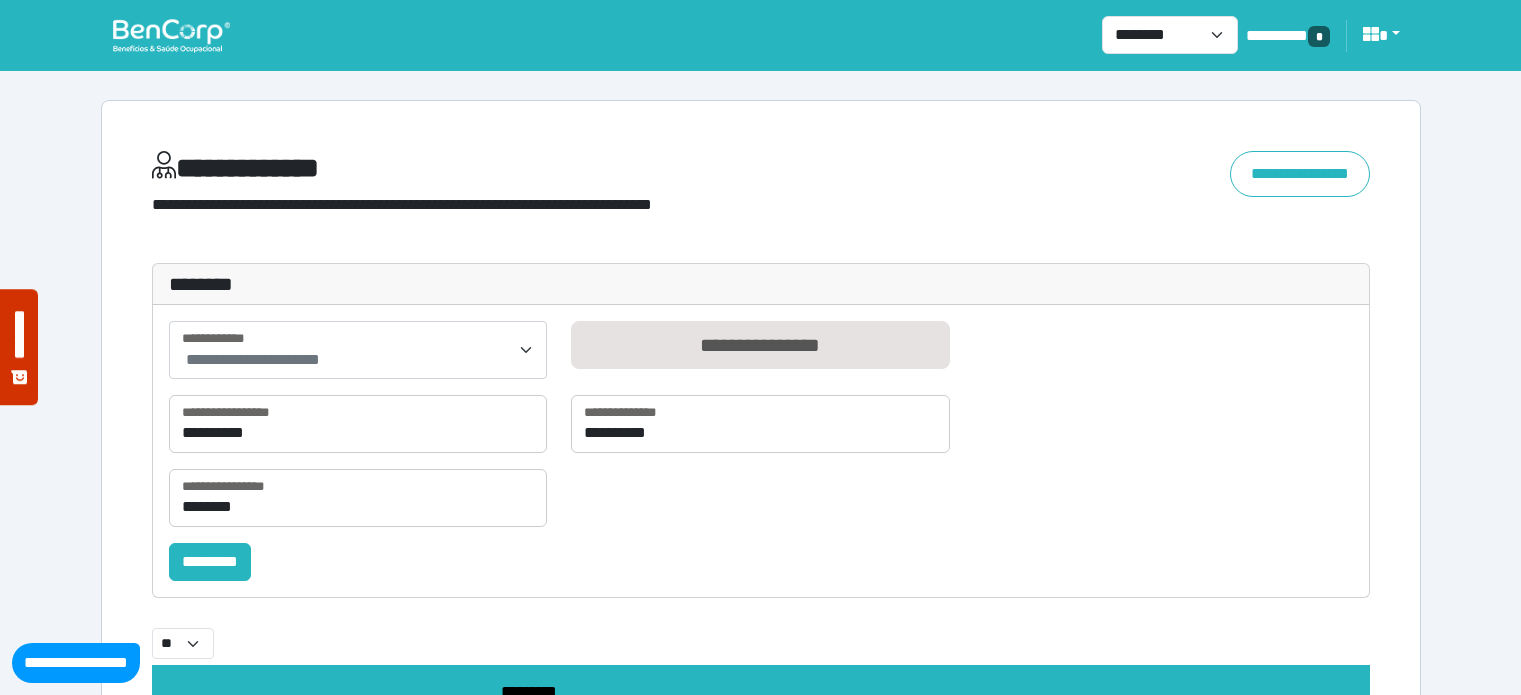 select 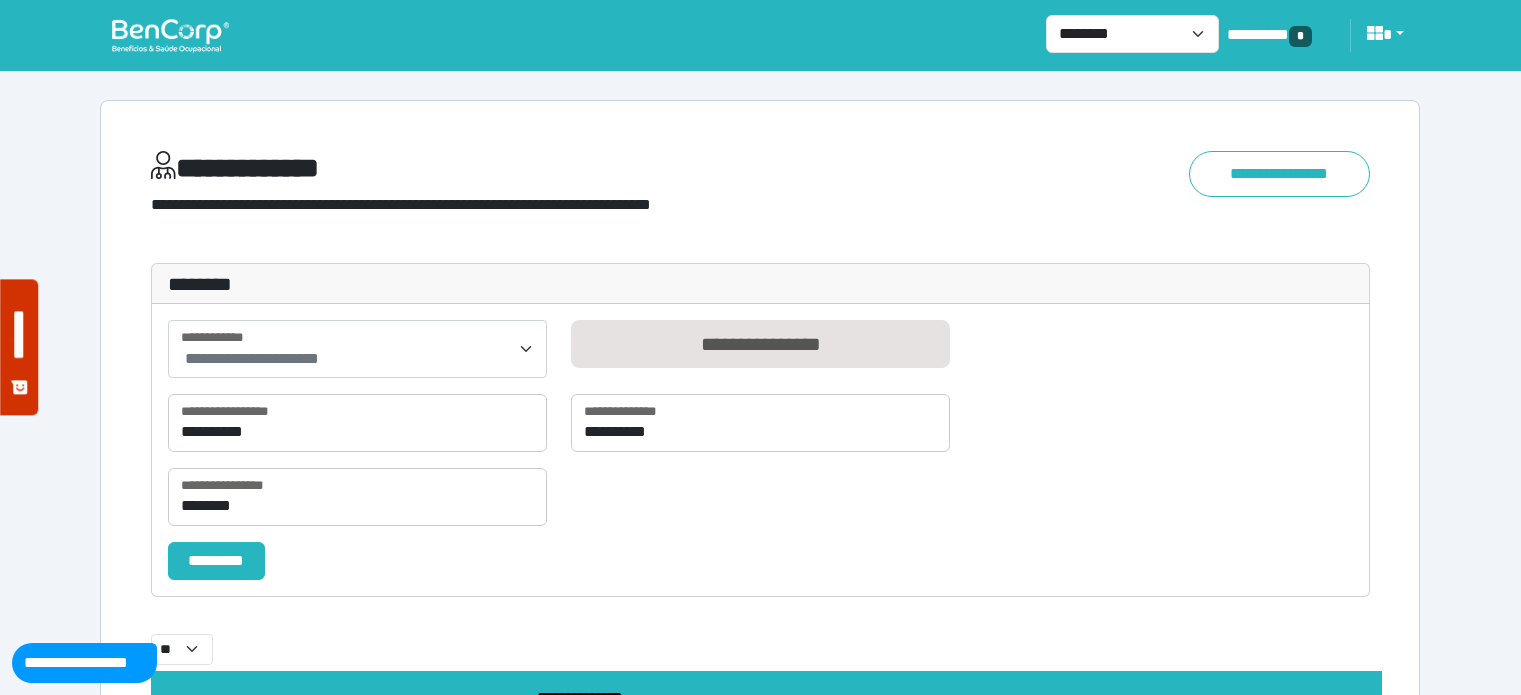 scroll, scrollTop: 0, scrollLeft: 0, axis: both 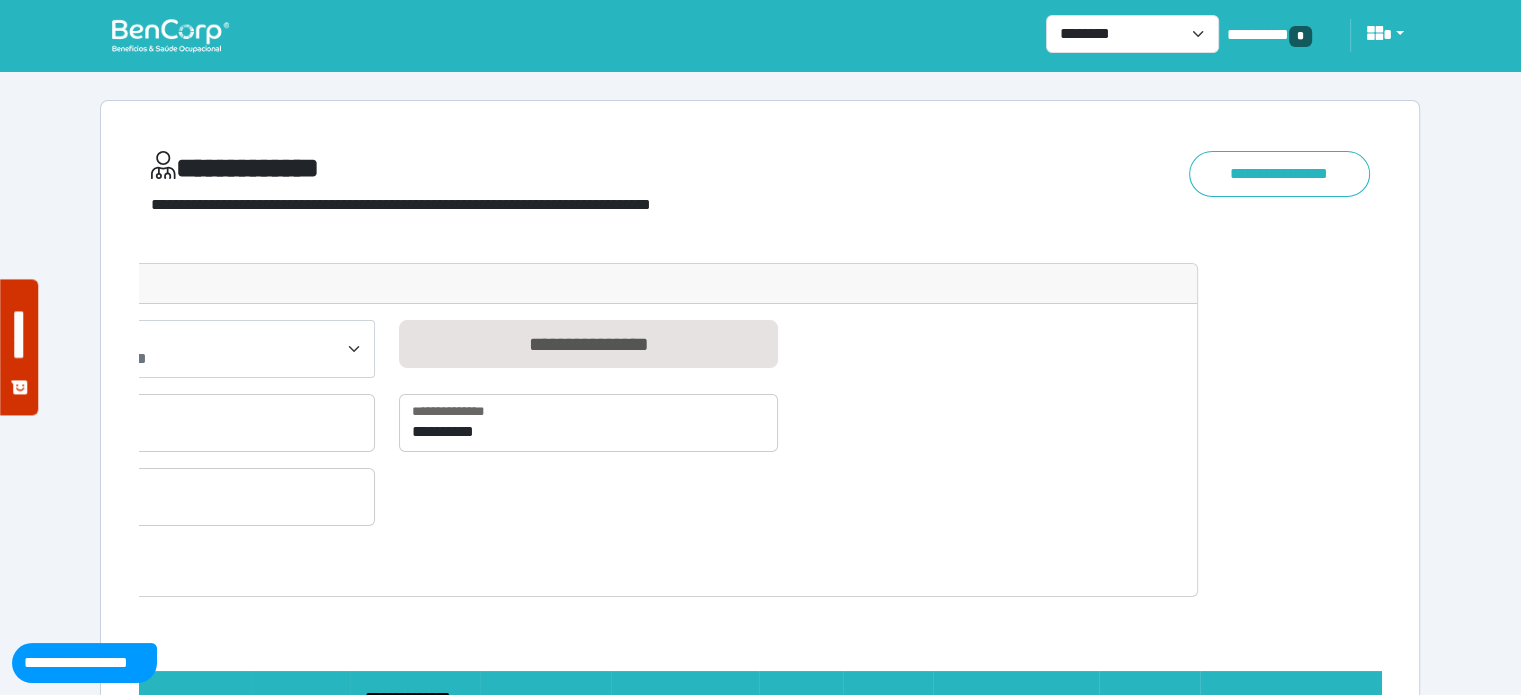 click at bounding box center [170, 35] 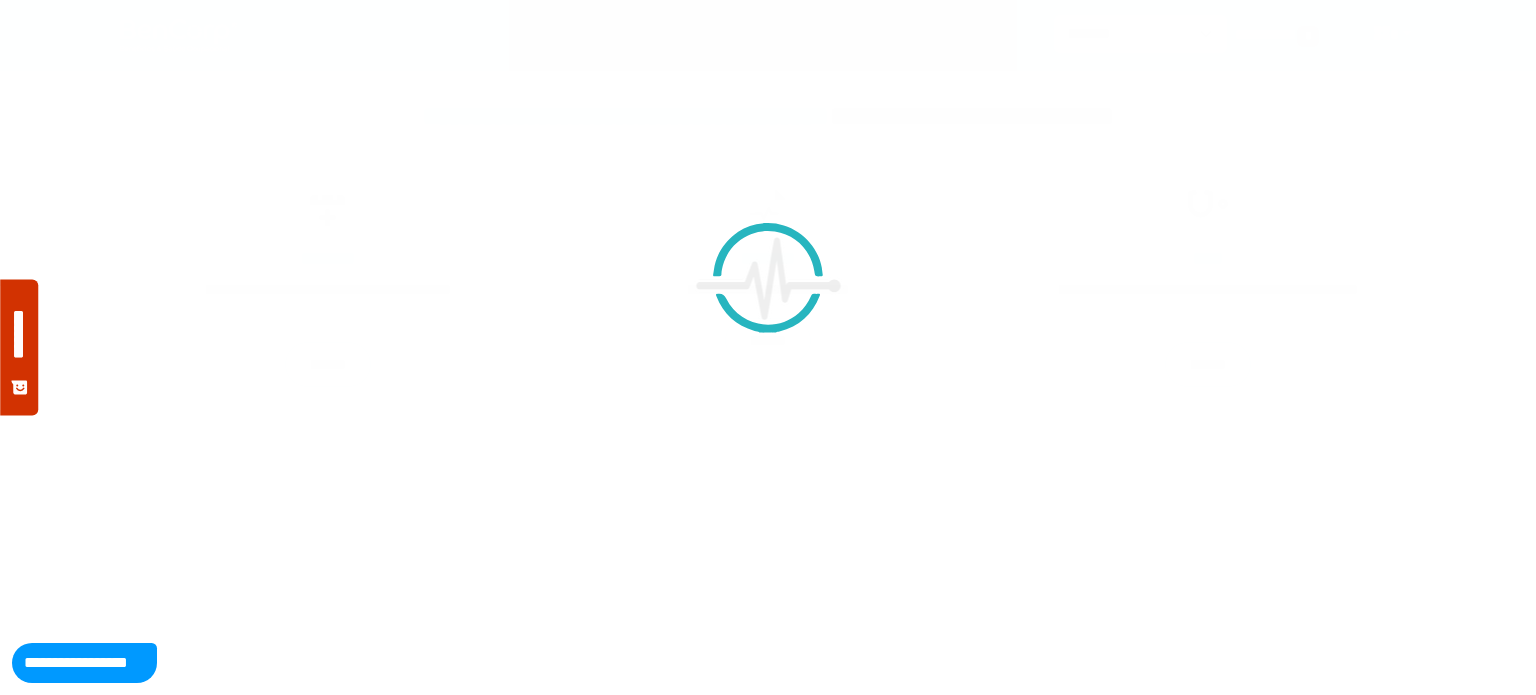 scroll, scrollTop: 0, scrollLeft: 0, axis: both 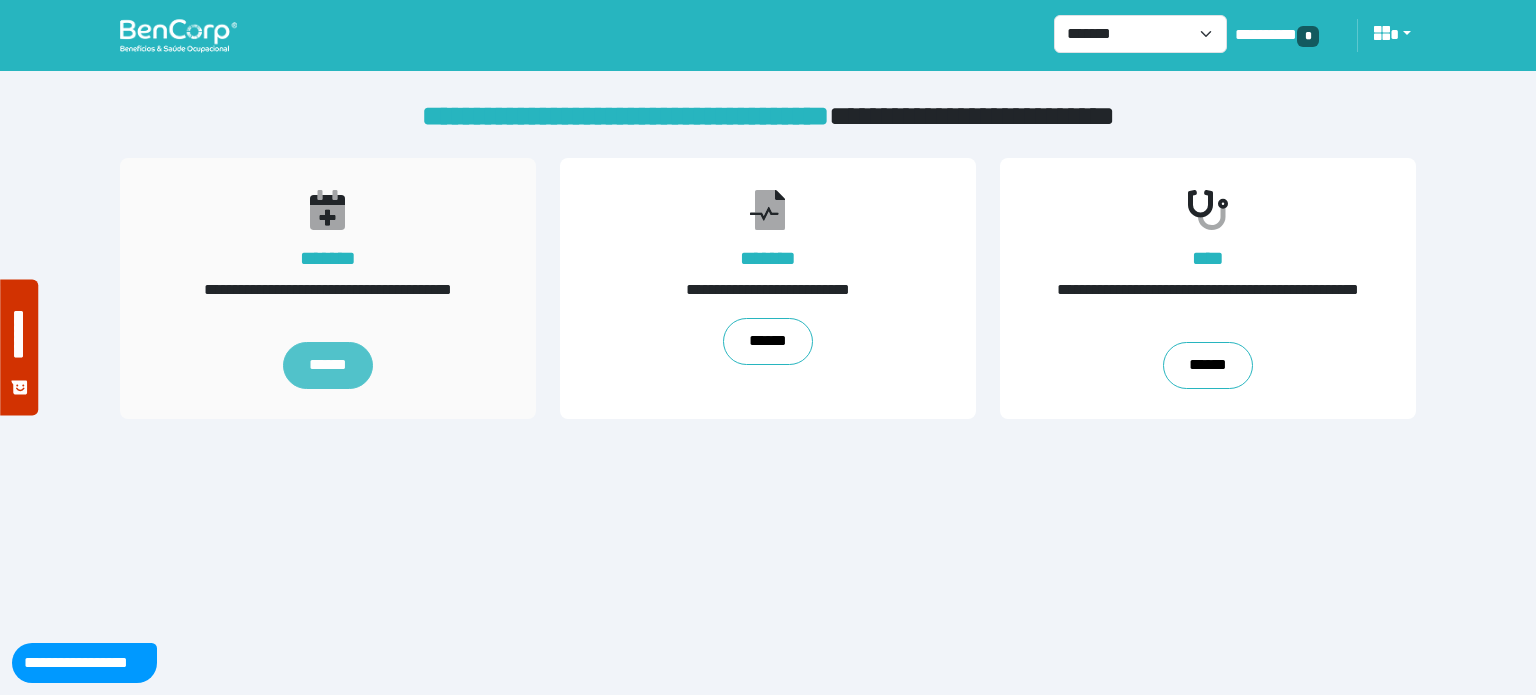 click on "******" at bounding box center (328, 366) 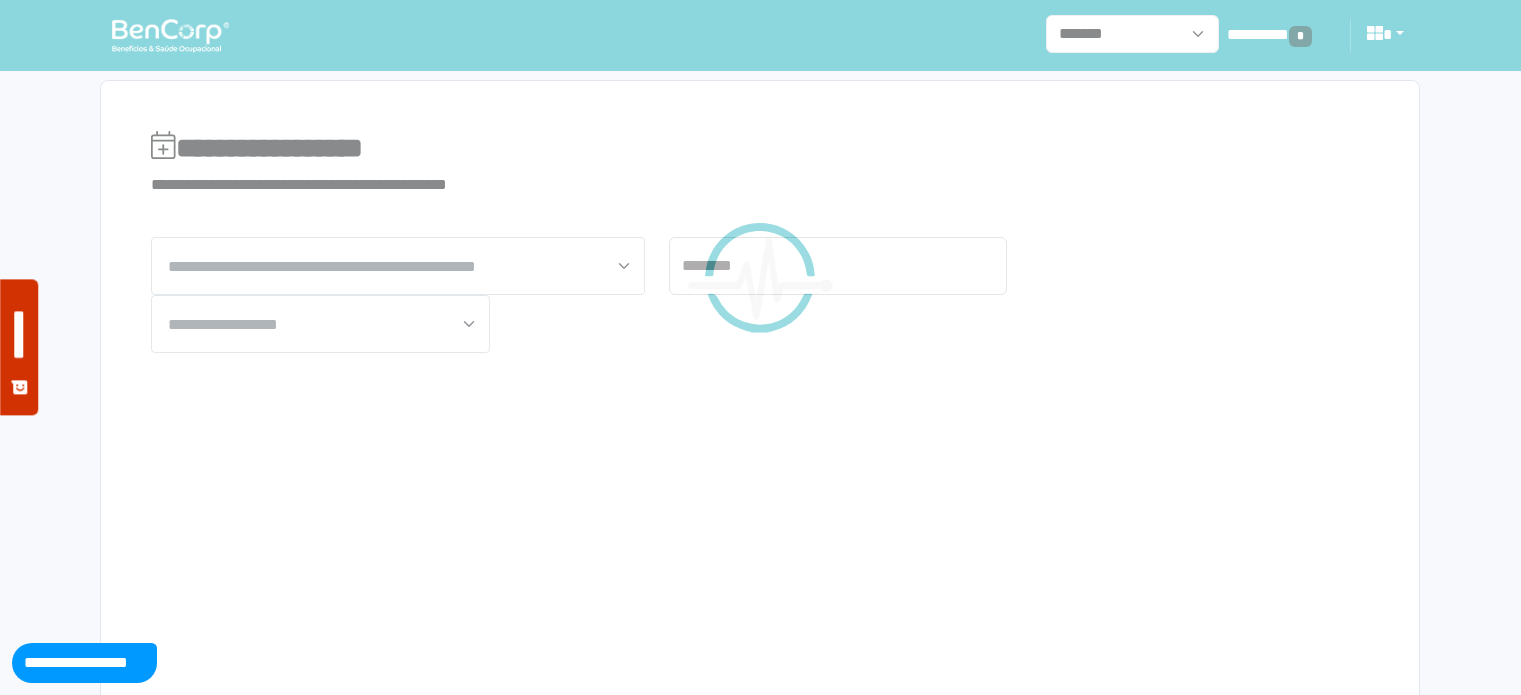 scroll, scrollTop: 0, scrollLeft: 0, axis: both 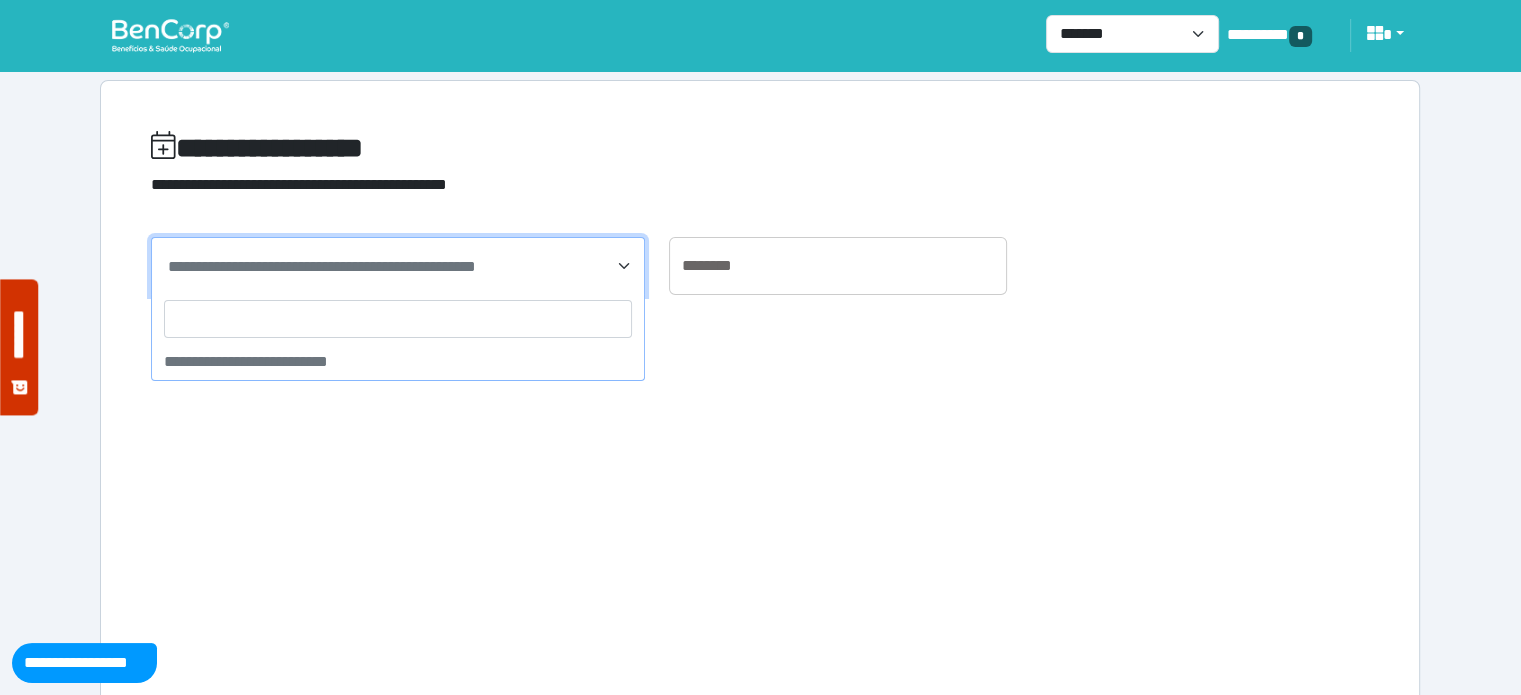 click on "**********" at bounding box center (398, 266) 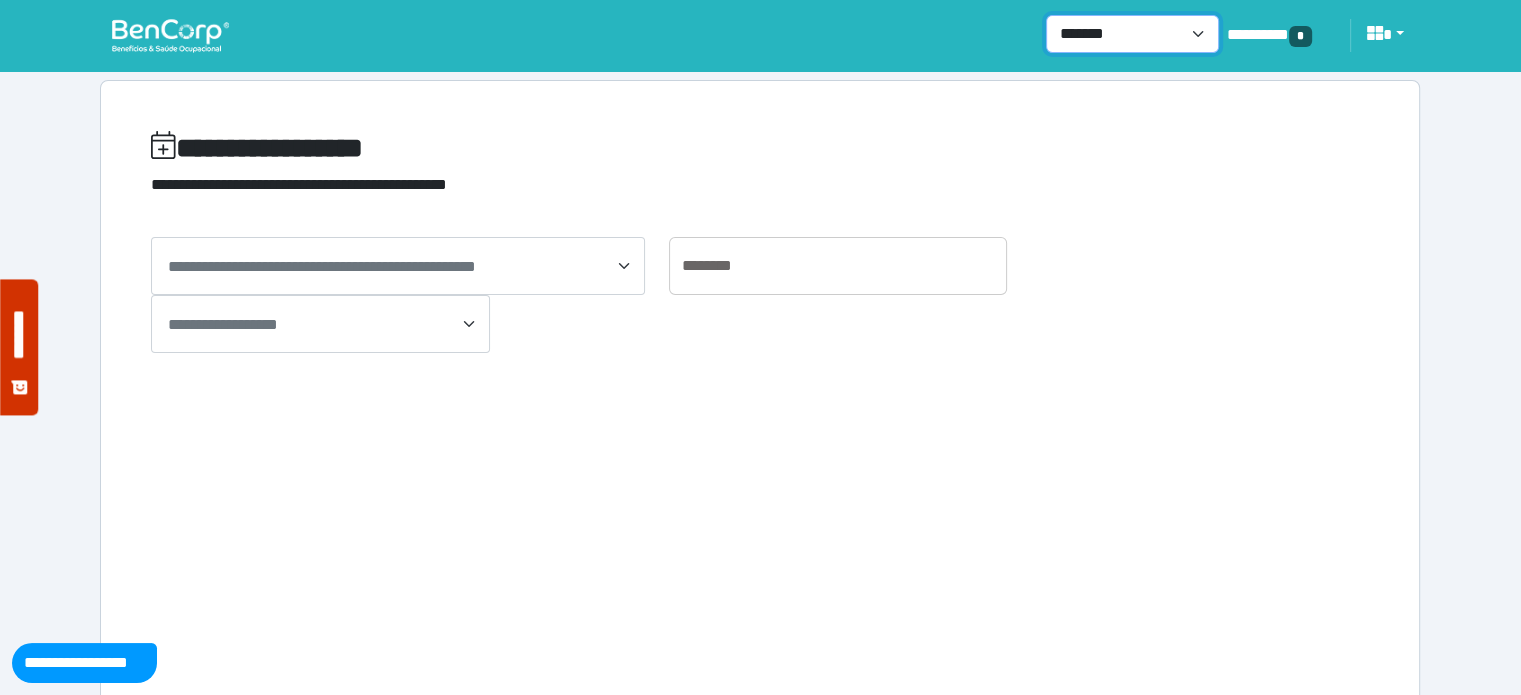 click on "**********" at bounding box center (1132, 34) 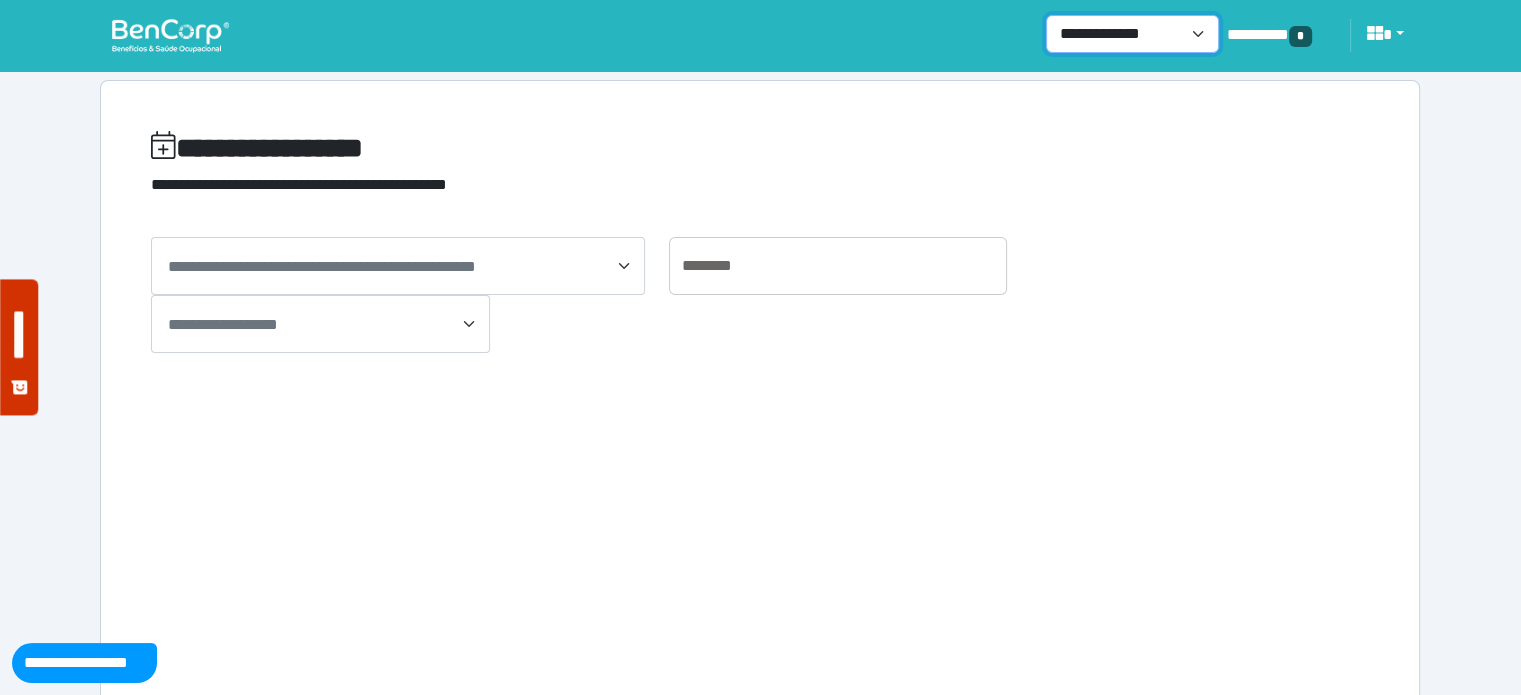 click on "**********" at bounding box center [1132, 34] 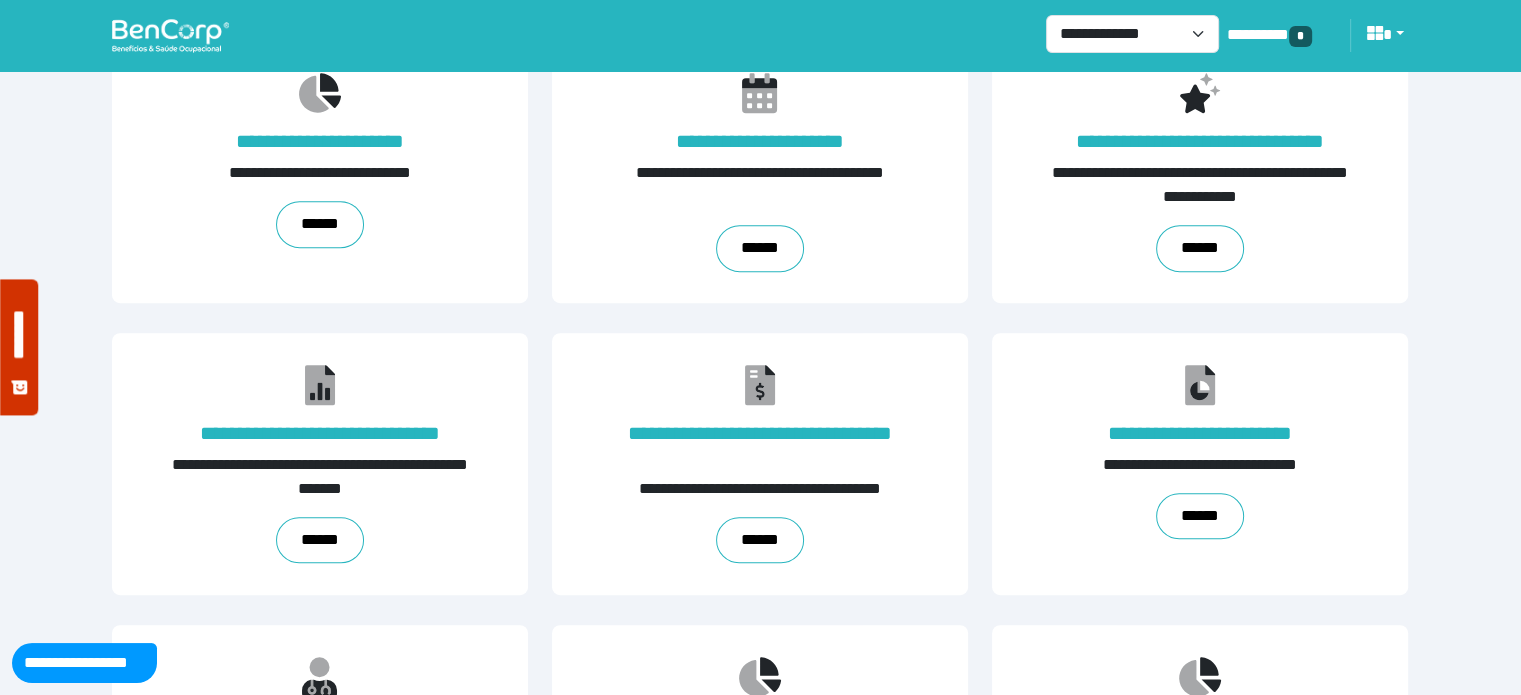 scroll, scrollTop: 1212, scrollLeft: 0, axis: vertical 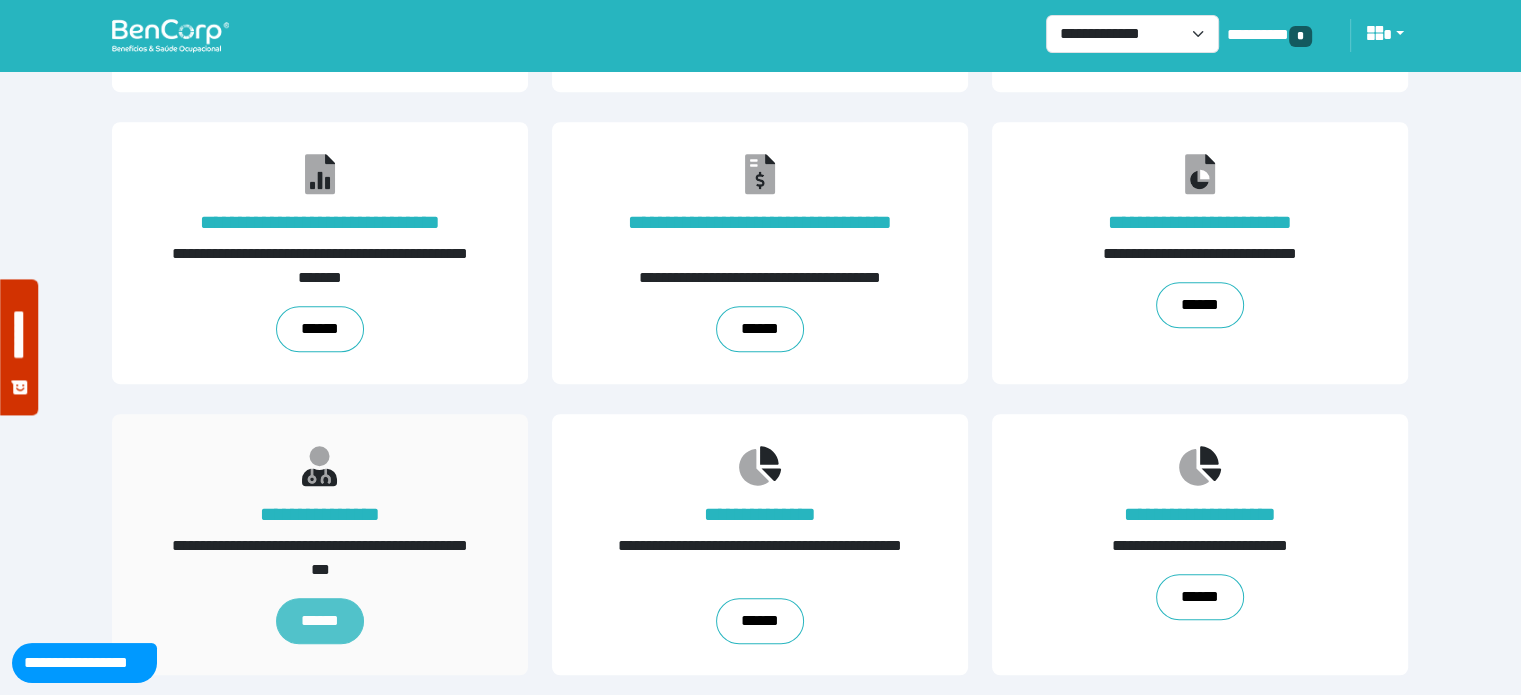 click on "******" at bounding box center [320, 621] 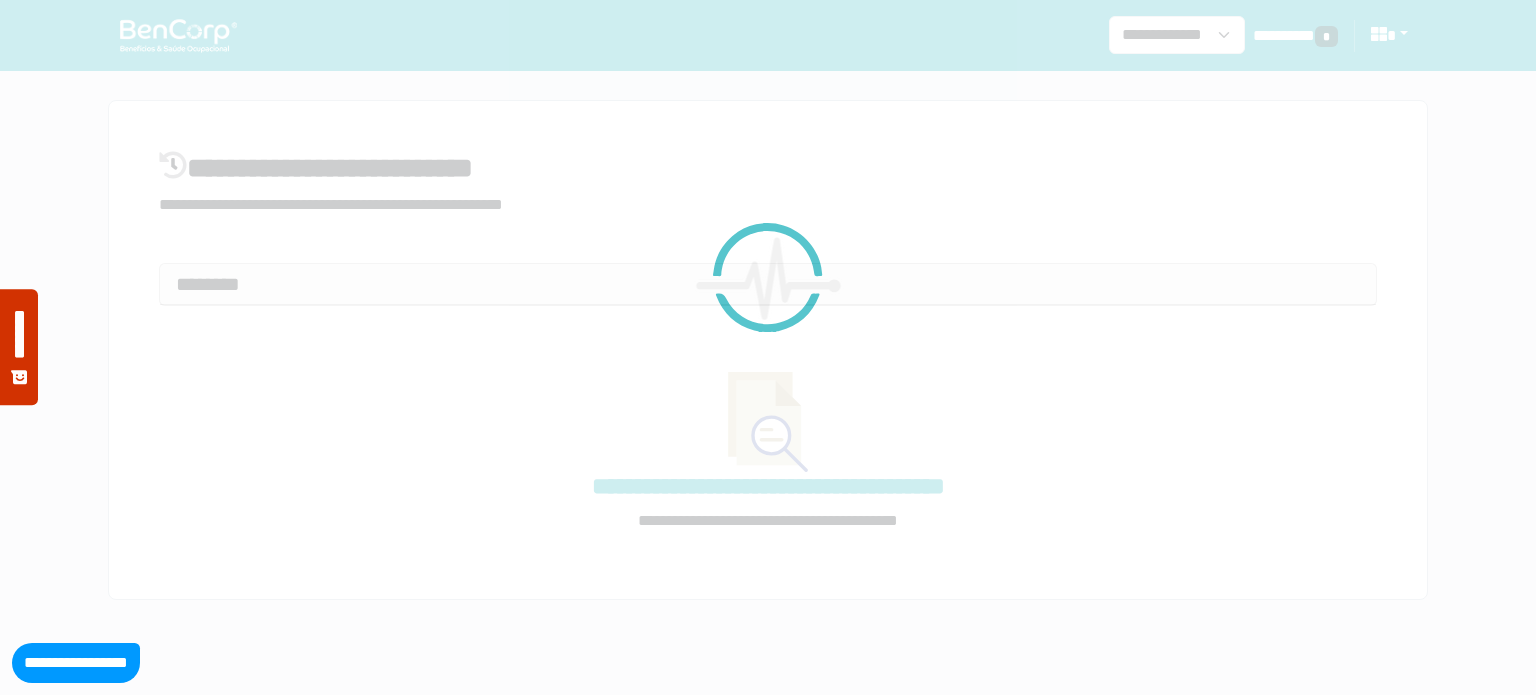 select on "**" 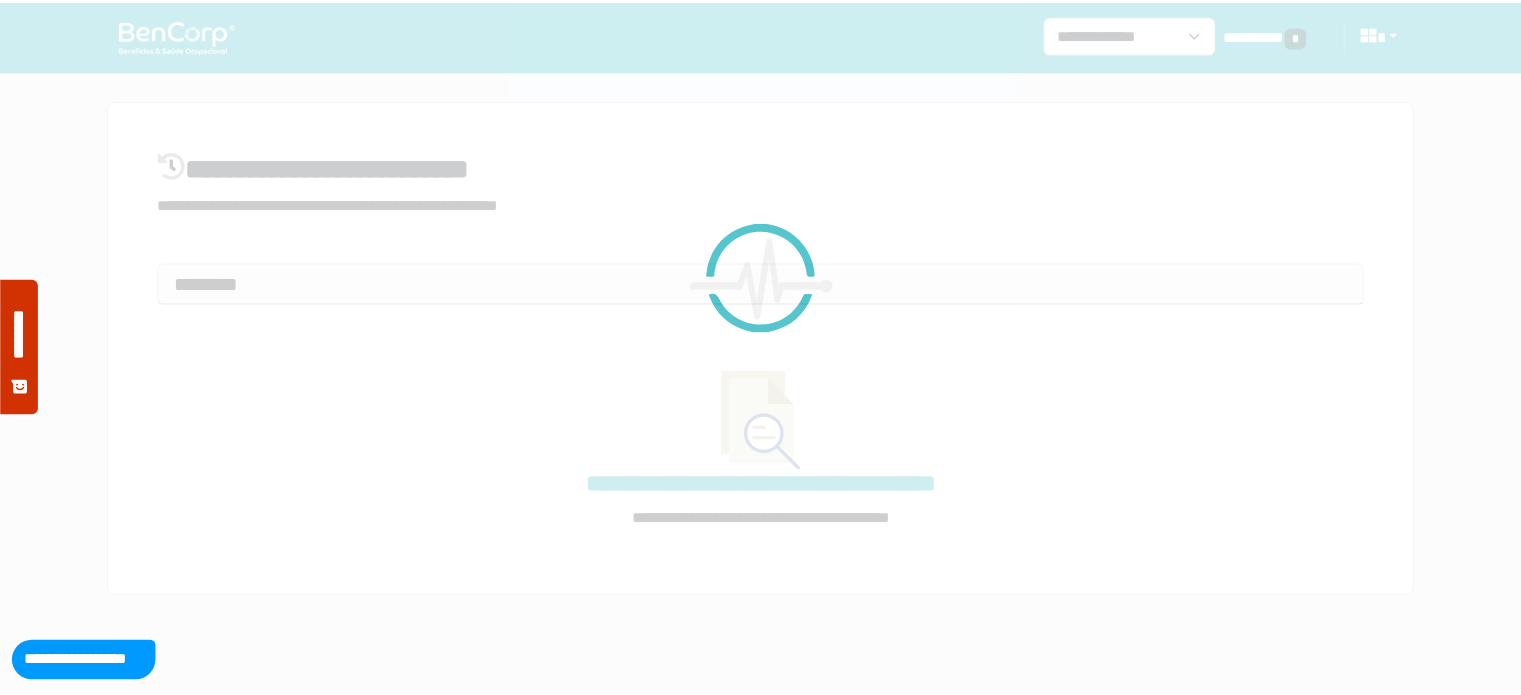scroll, scrollTop: 0, scrollLeft: 0, axis: both 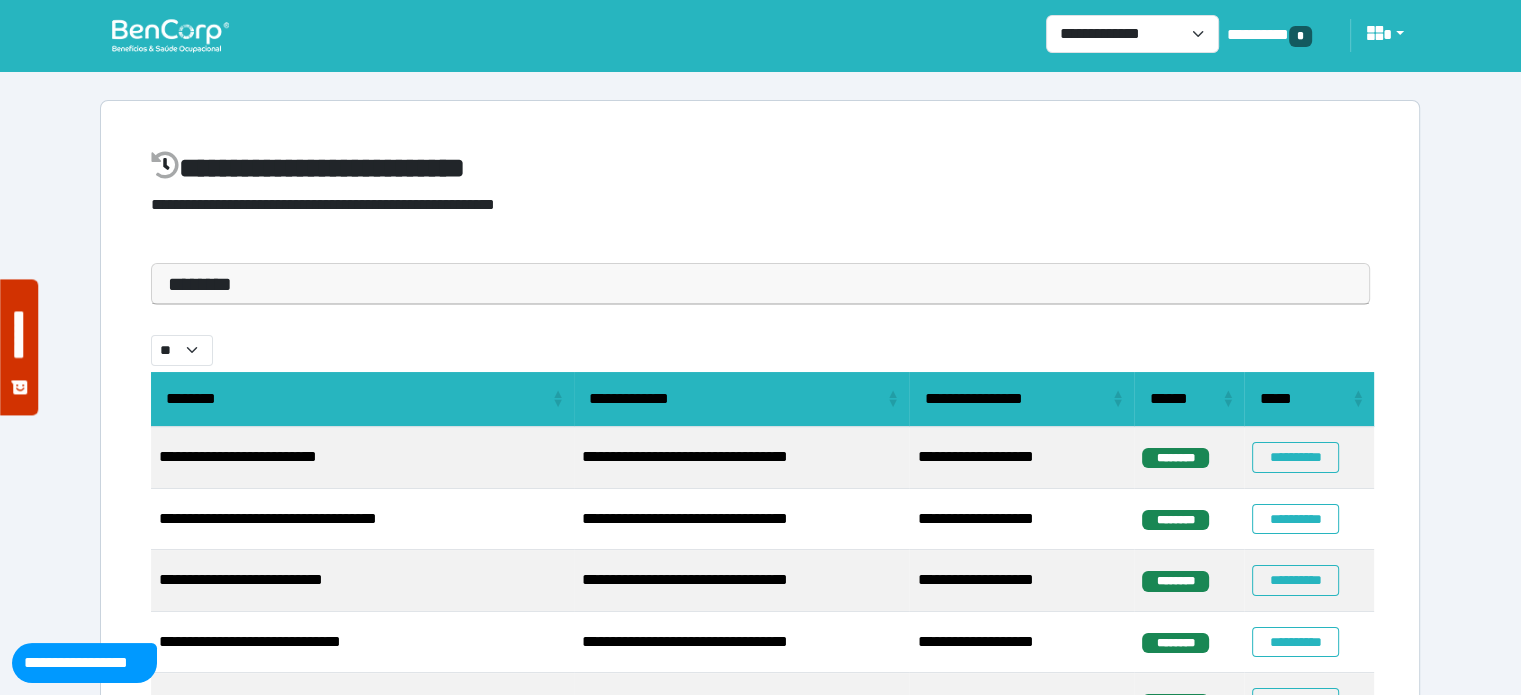 click on "**********" at bounding box center (760, 284) 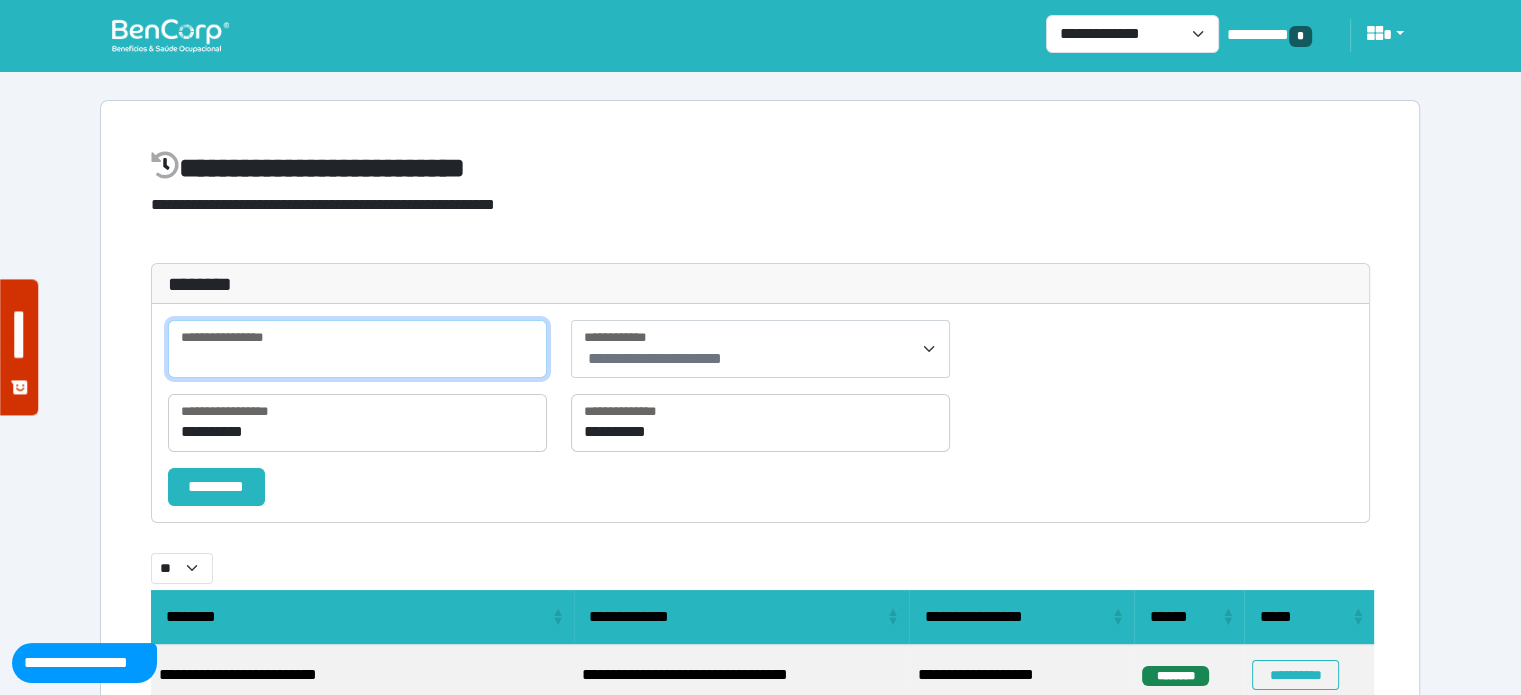 drag, startPoint x: 324, startPoint y: 365, endPoint x: 340, endPoint y: 359, distance: 17.088007 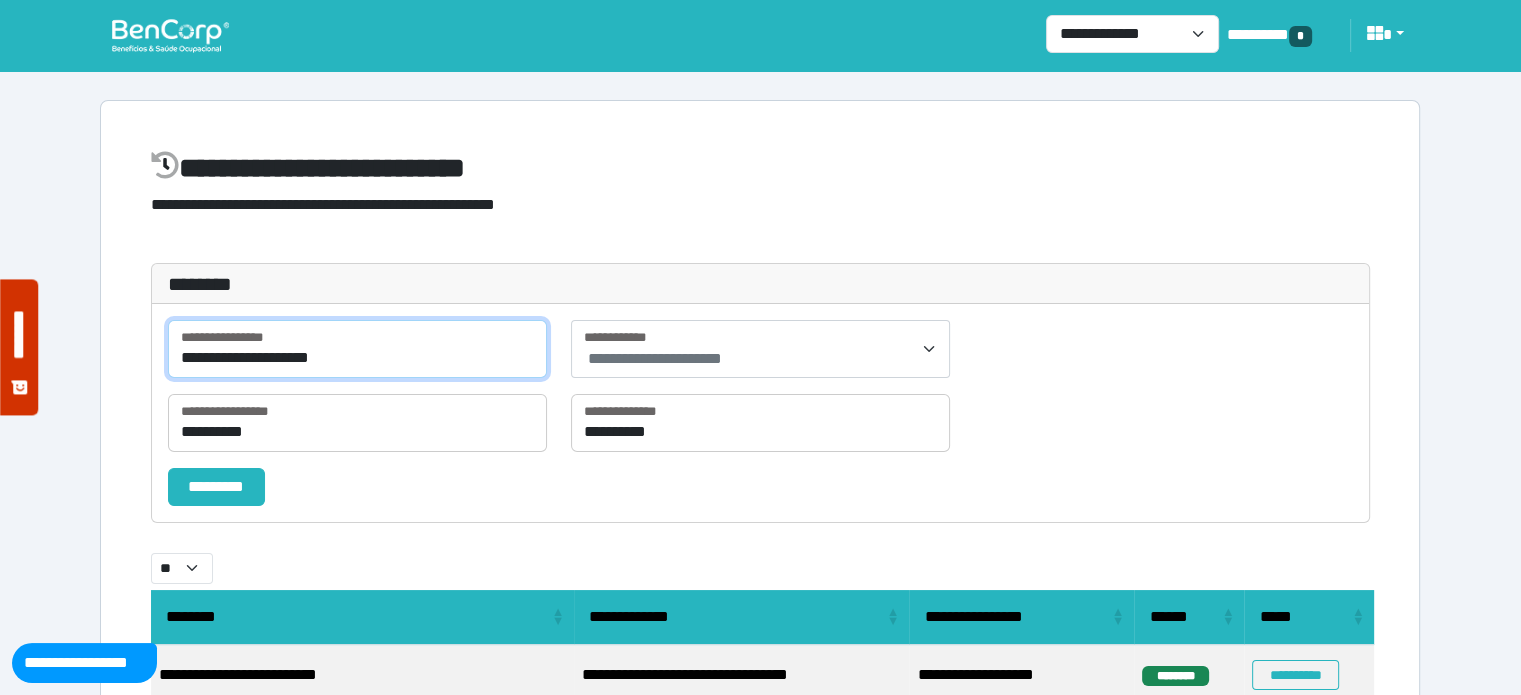 type on "**********" 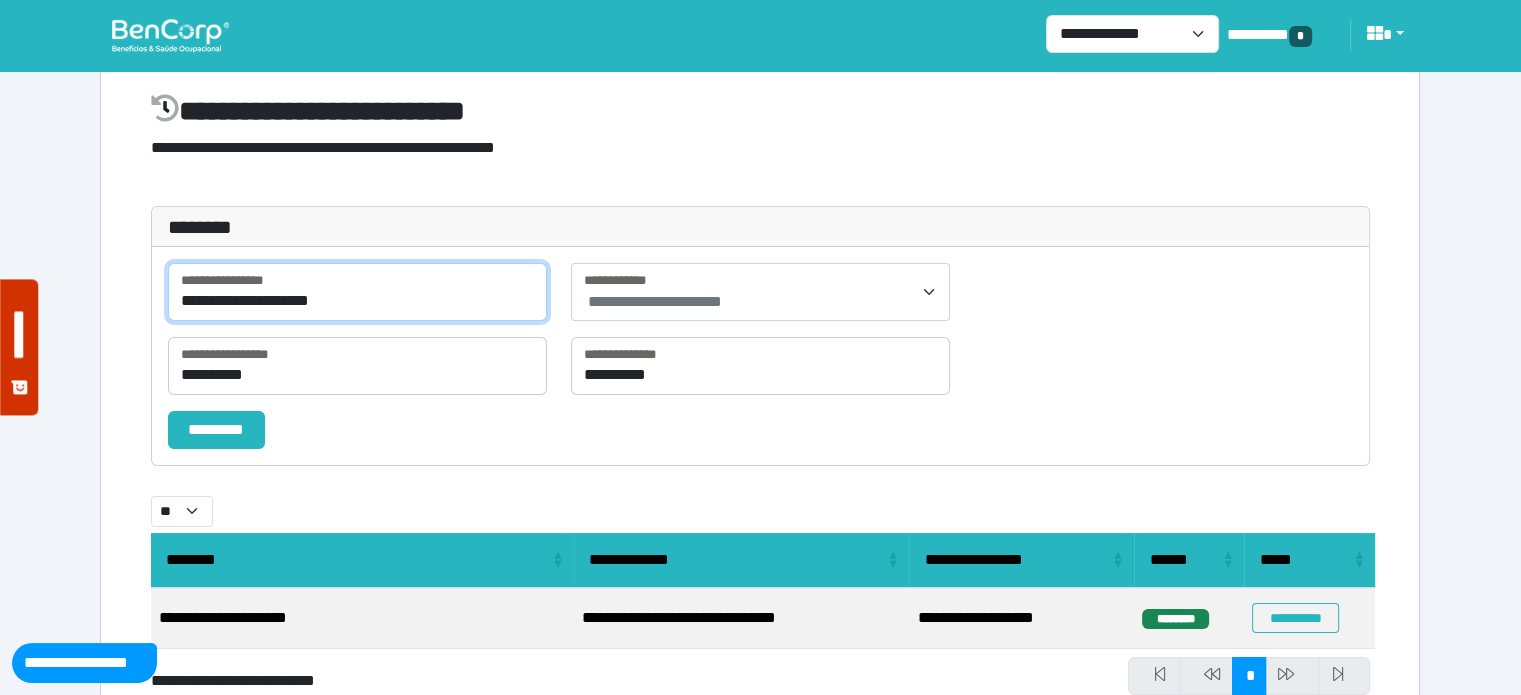scroll, scrollTop: 144, scrollLeft: 0, axis: vertical 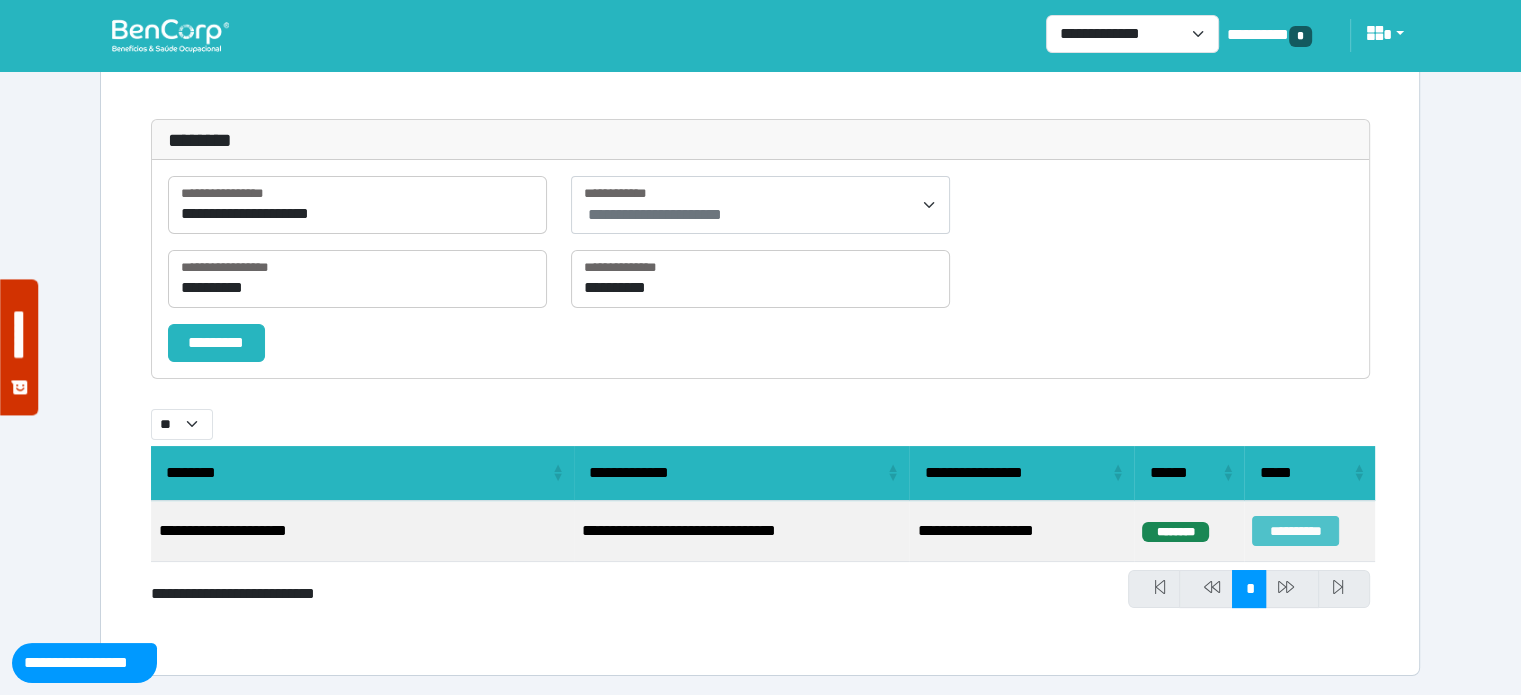 click on "**********" at bounding box center [1295, 531] 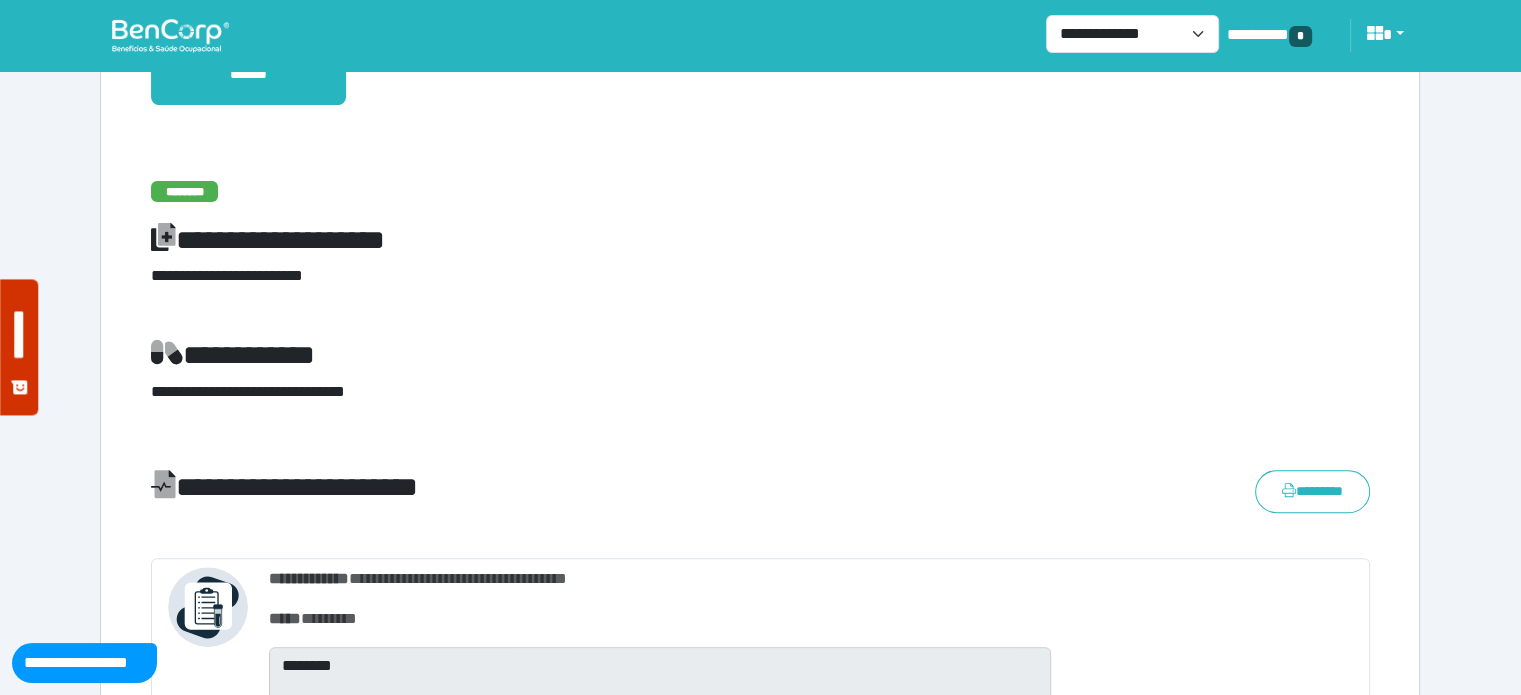 scroll, scrollTop: 600, scrollLeft: 0, axis: vertical 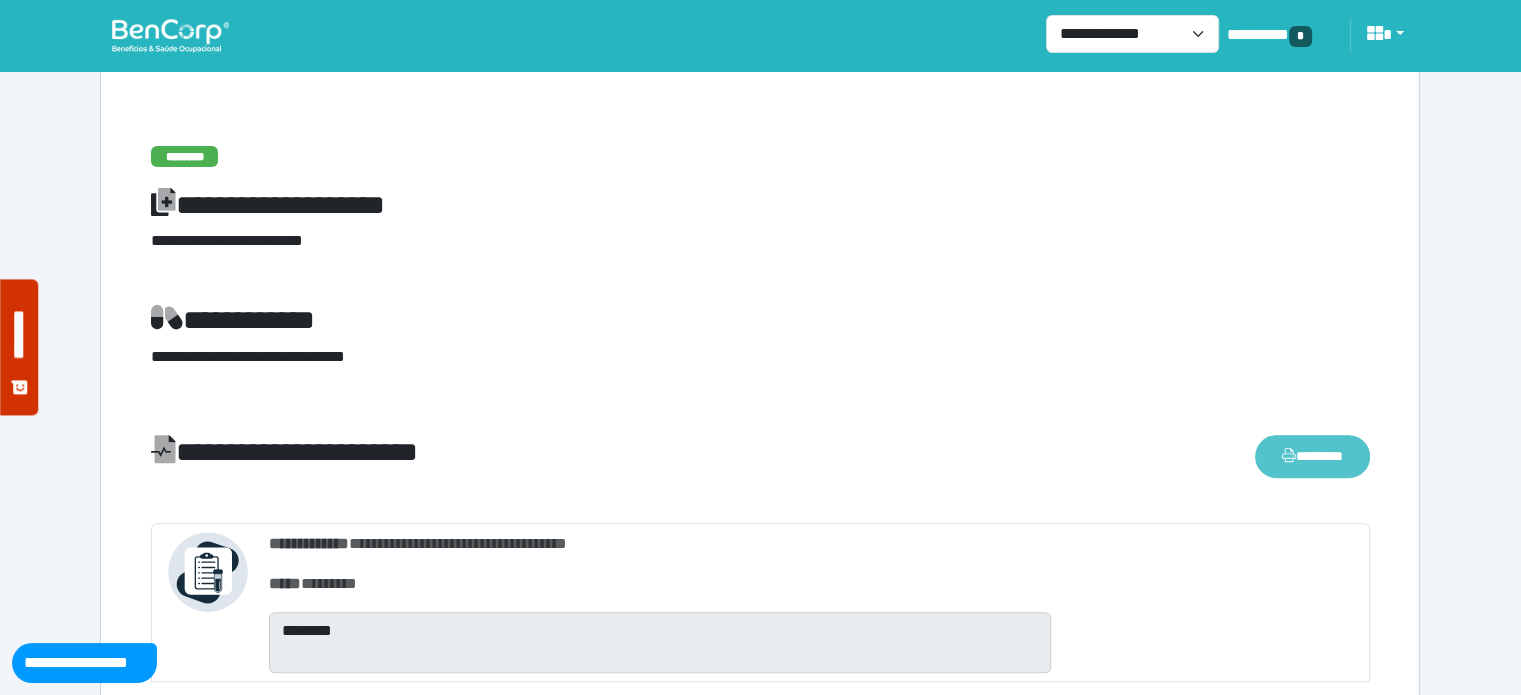 click on "********" at bounding box center (1312, 456) 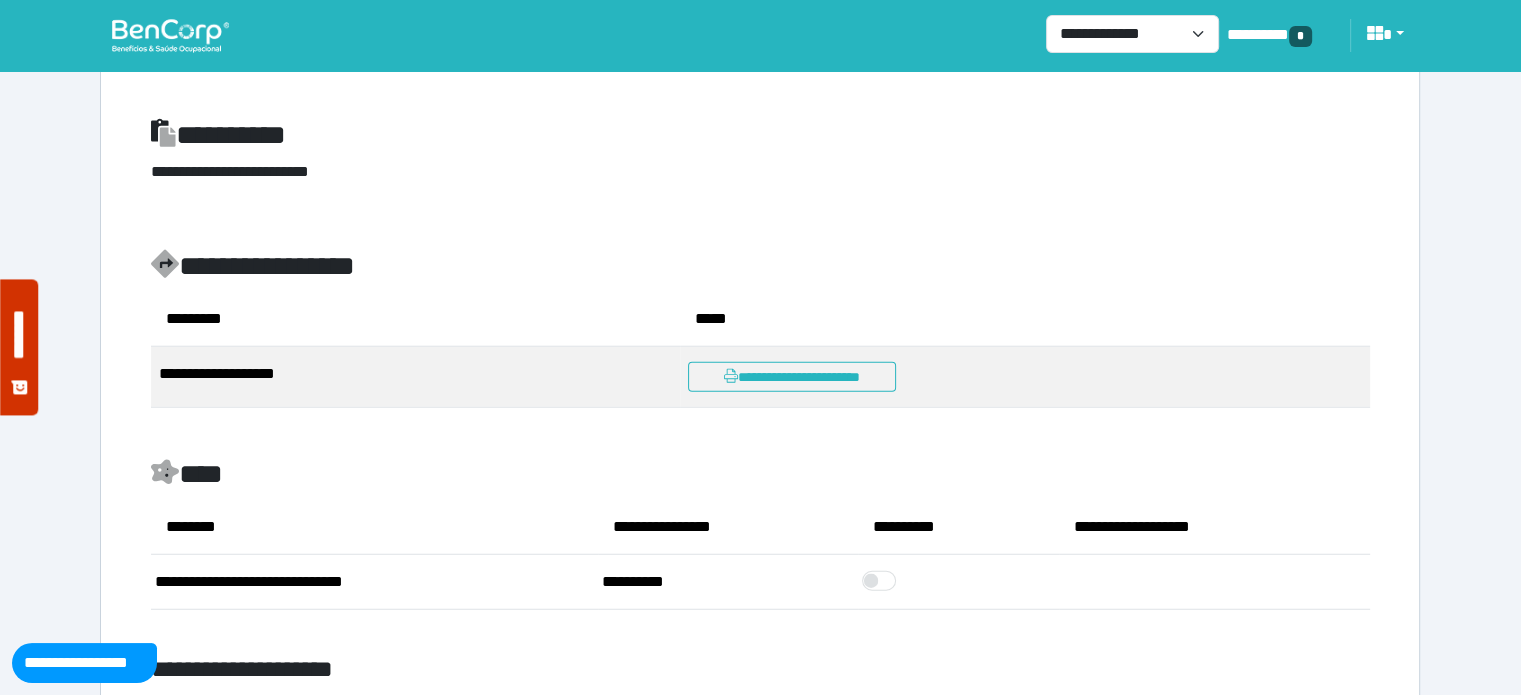 scroll, scrollTop: 5200, scrollLeft: 0, axis: vertical 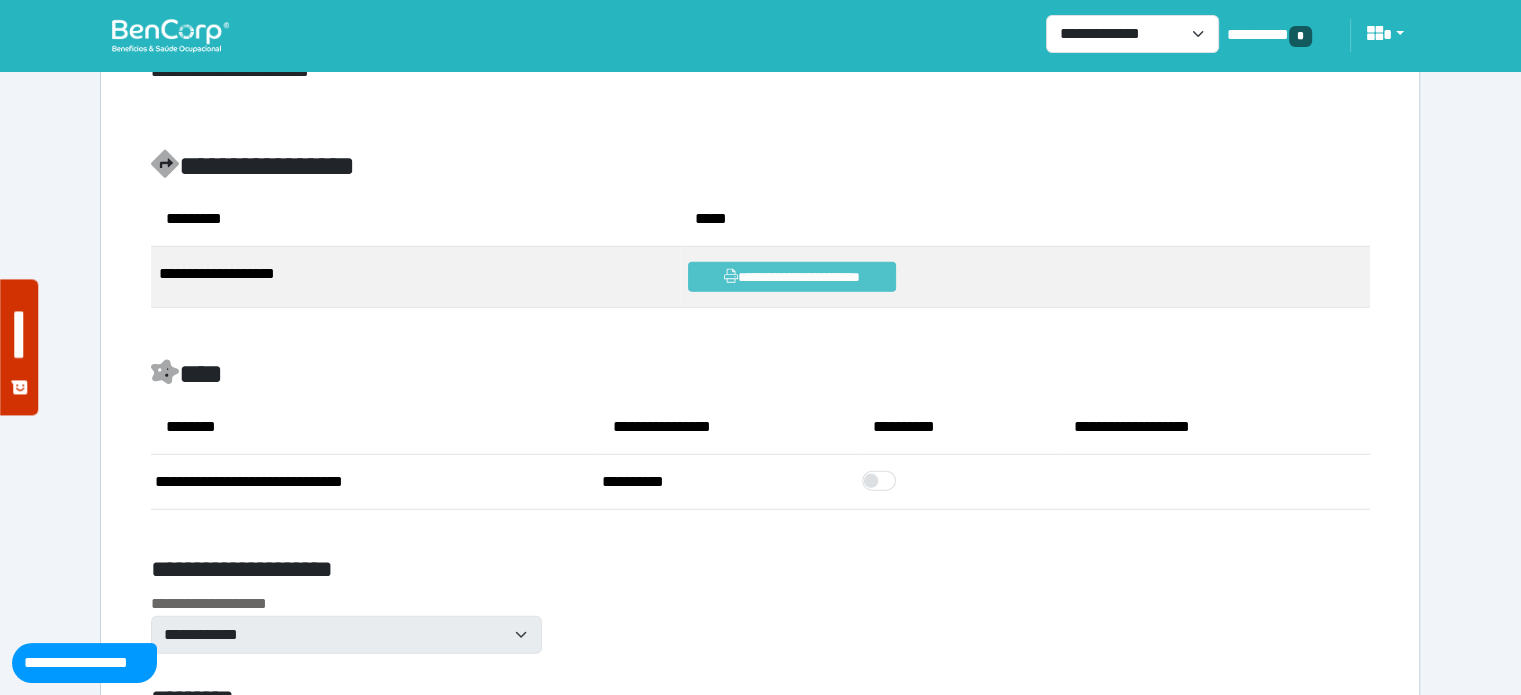 click on "**********" at bounding box center [792, 277] 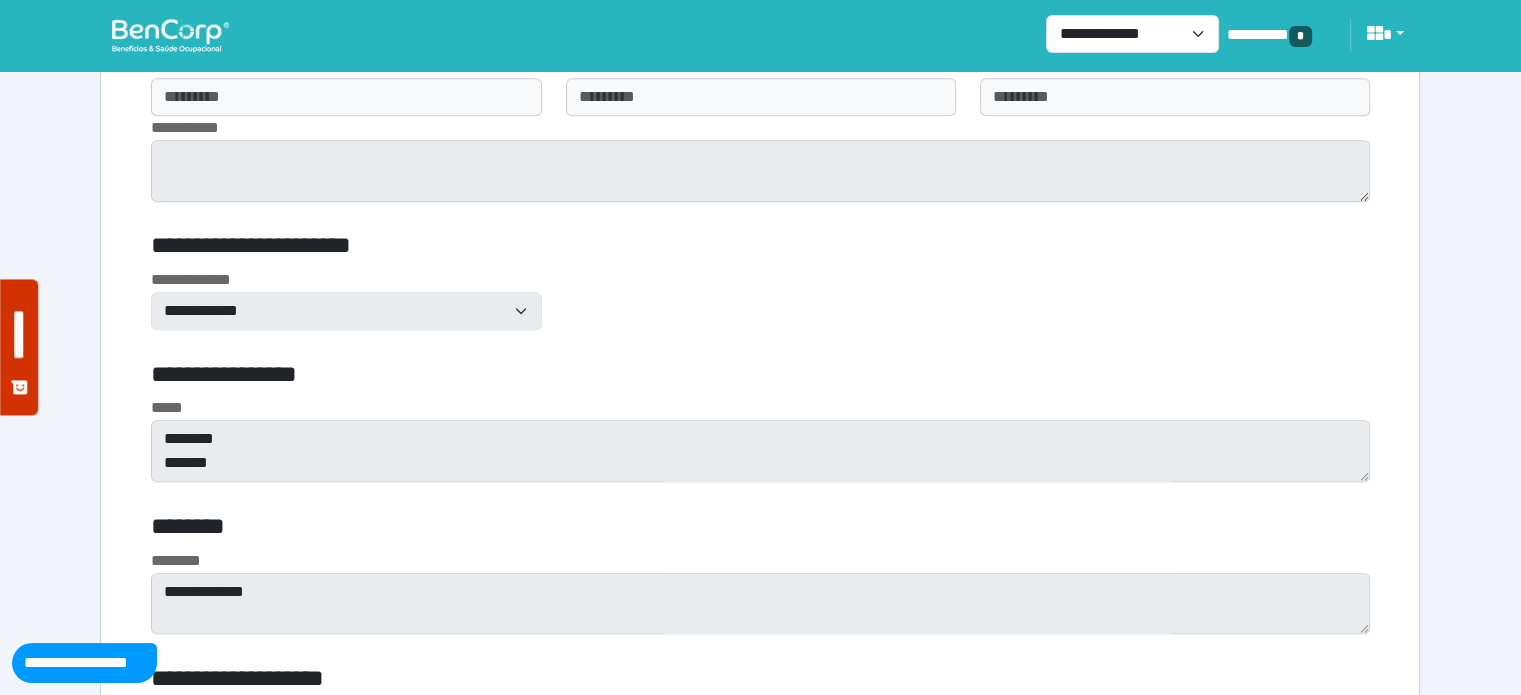 scroll, scrollTop: 9587, scrollLeft: 0, axis: vertical 